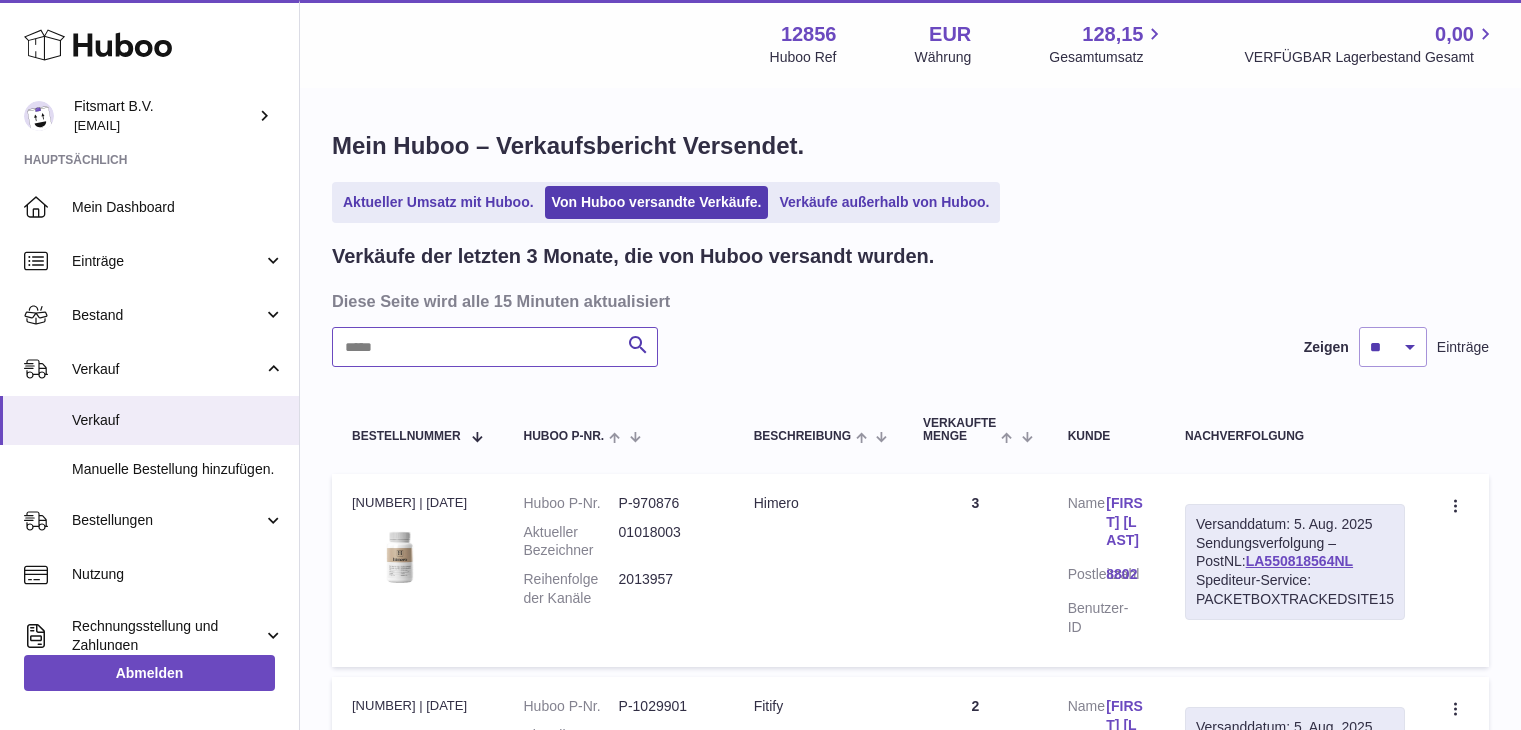 scroll, scrollTop: 0, scrollLeft: 0, axis: both 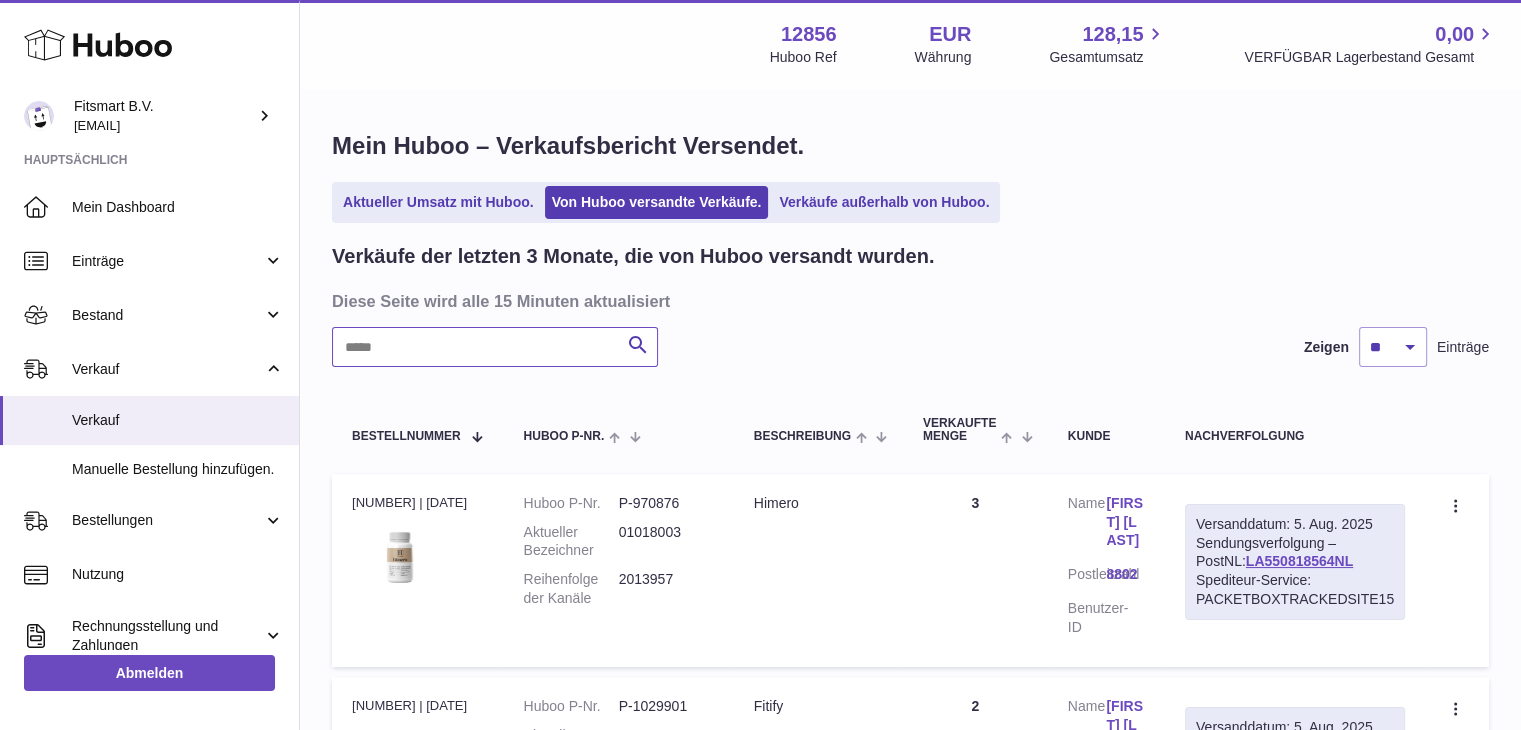 click at bounding box center [495, 347] 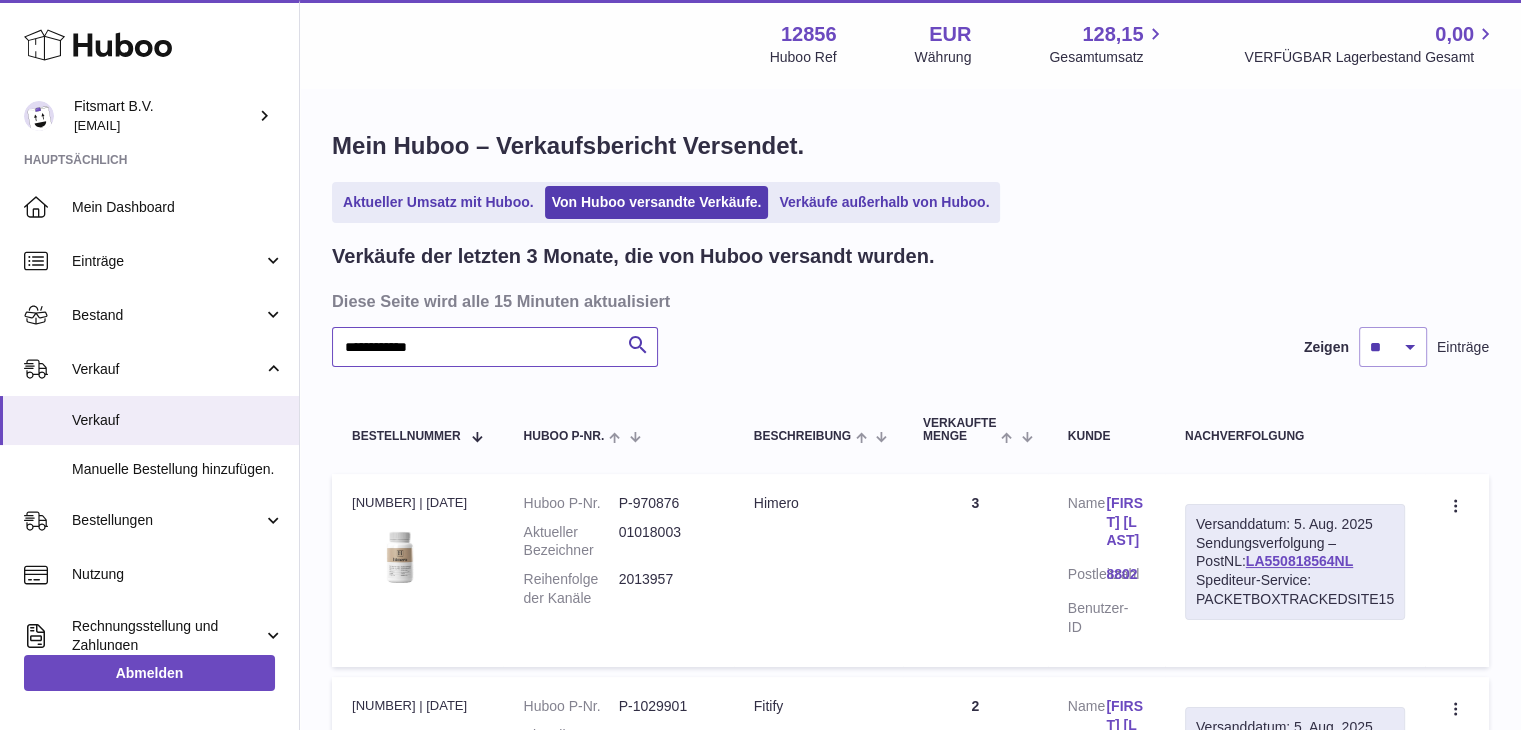 type on "**********" 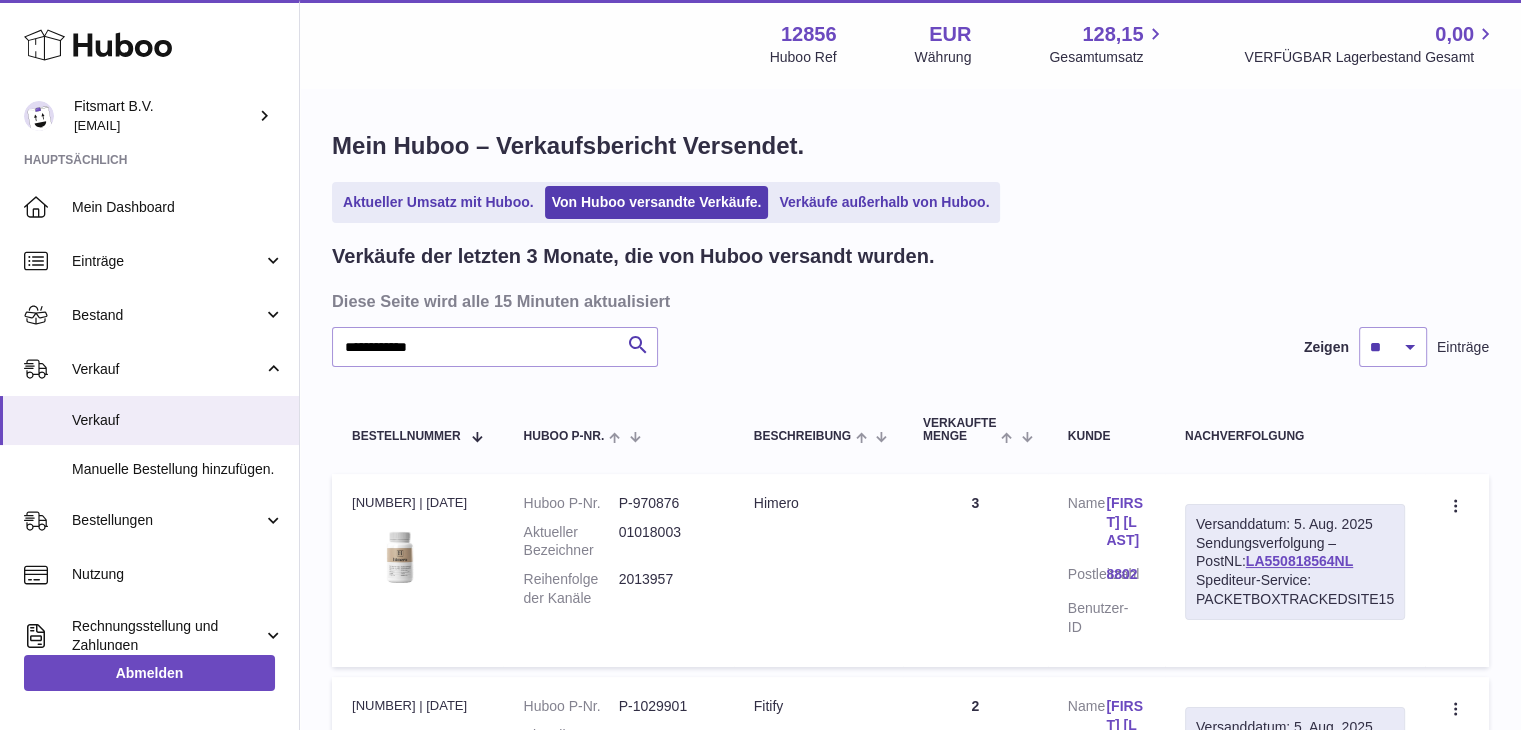 click on "Peter Grüebler" at bounding box center (1125, 522) 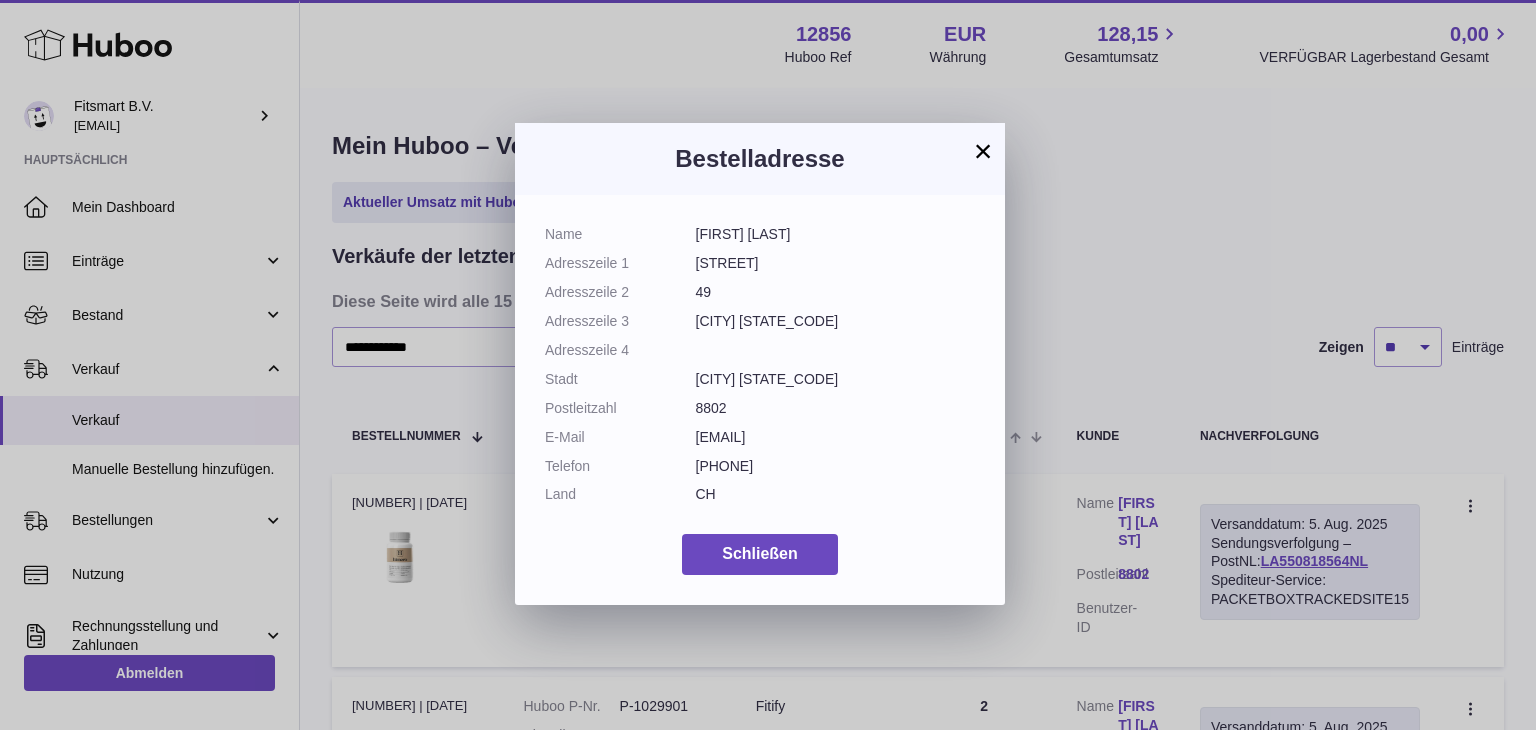 click on "×" at bounding box center (983, 151) 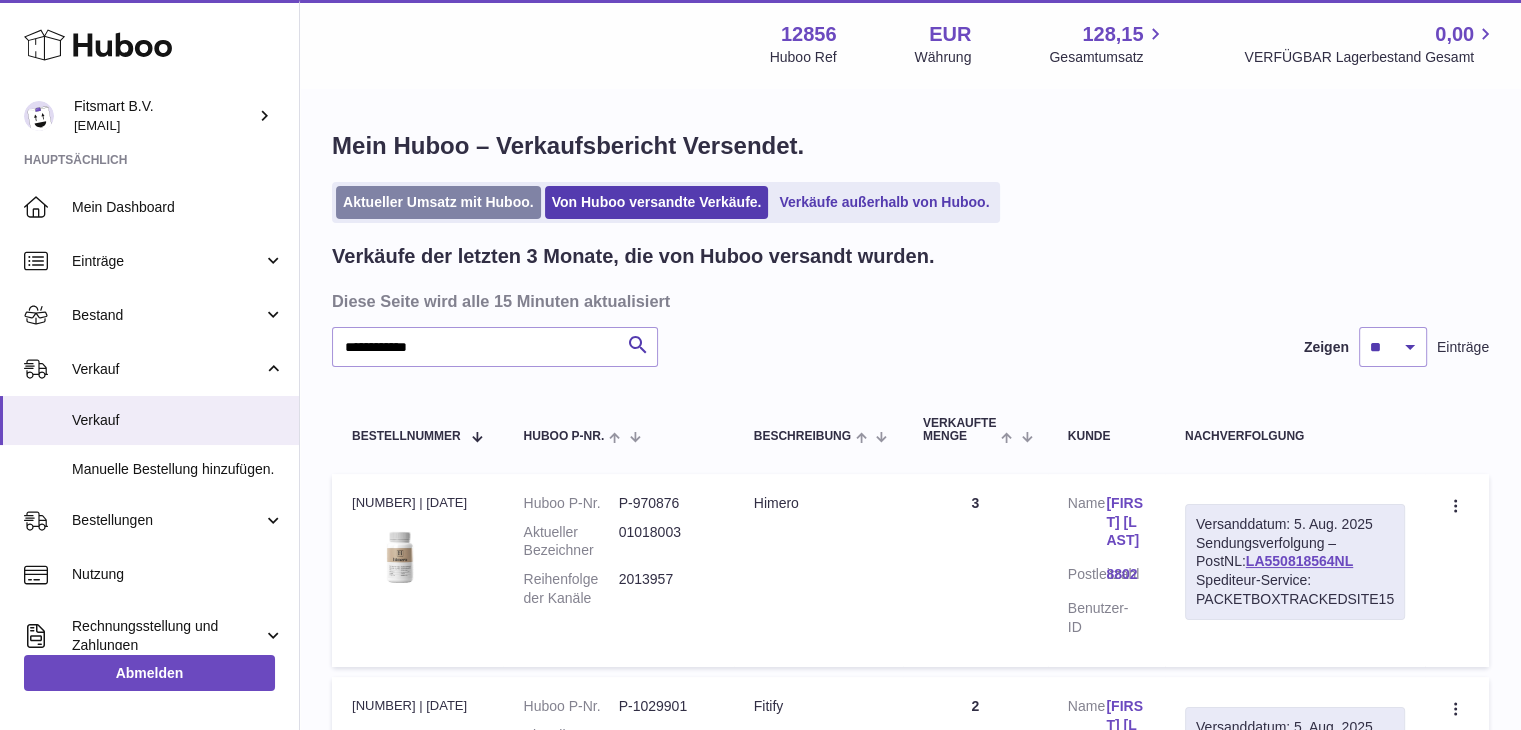 click on "Aktueller Umsatz mit Huboo." at bounding box center [438, 202] 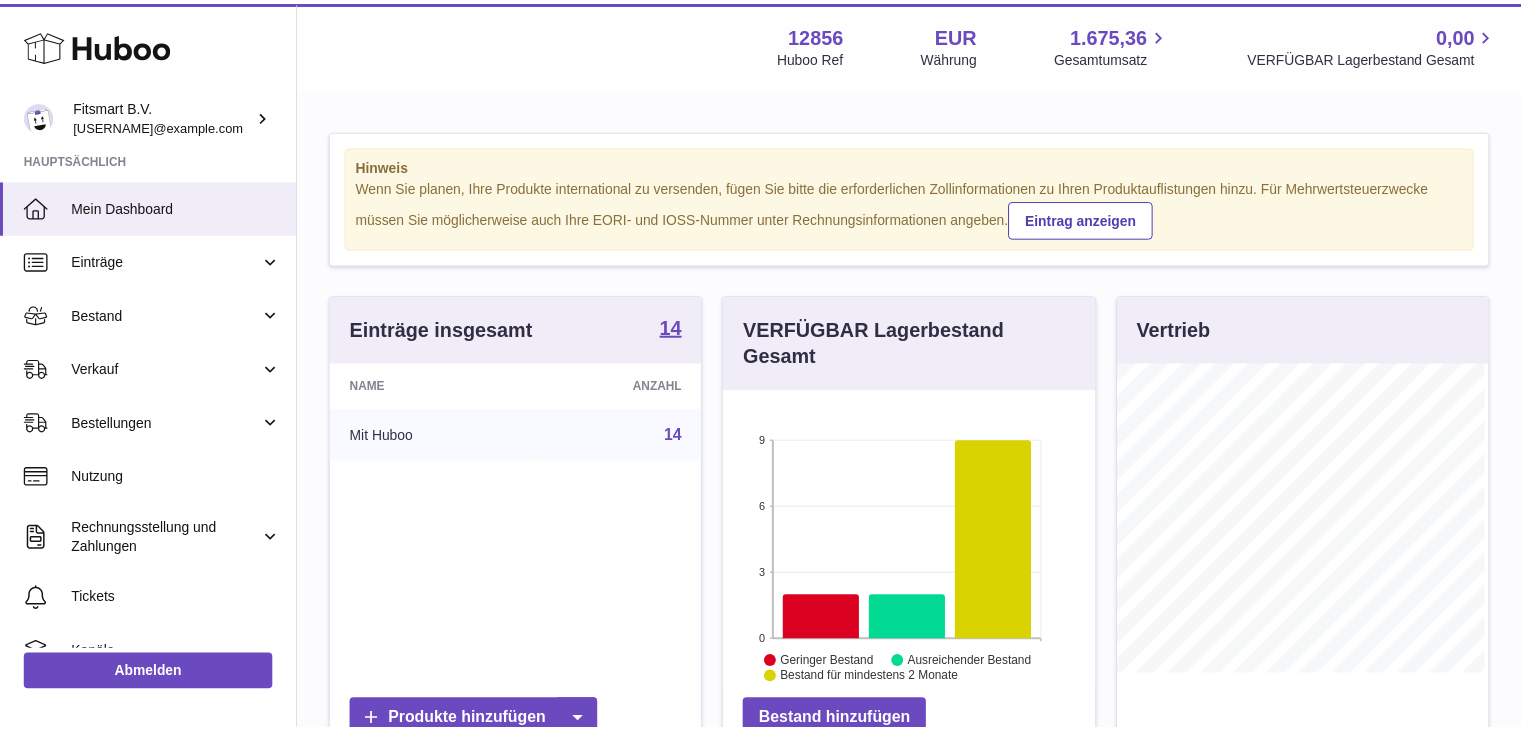 scroll, scrollTop: 0, scrollLeft: 0, axis: both 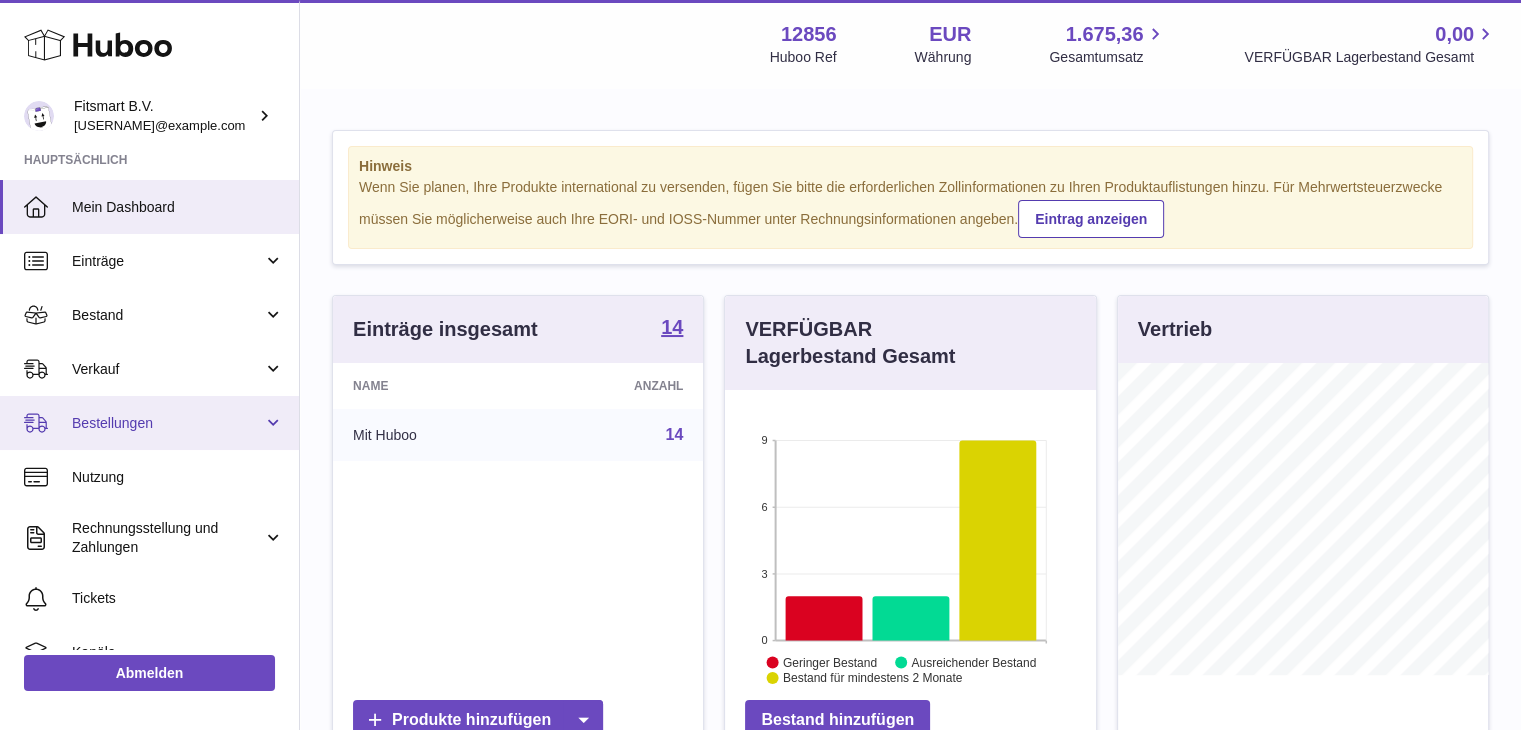 click on "Bestellungen" at bounding box center [167, 423] 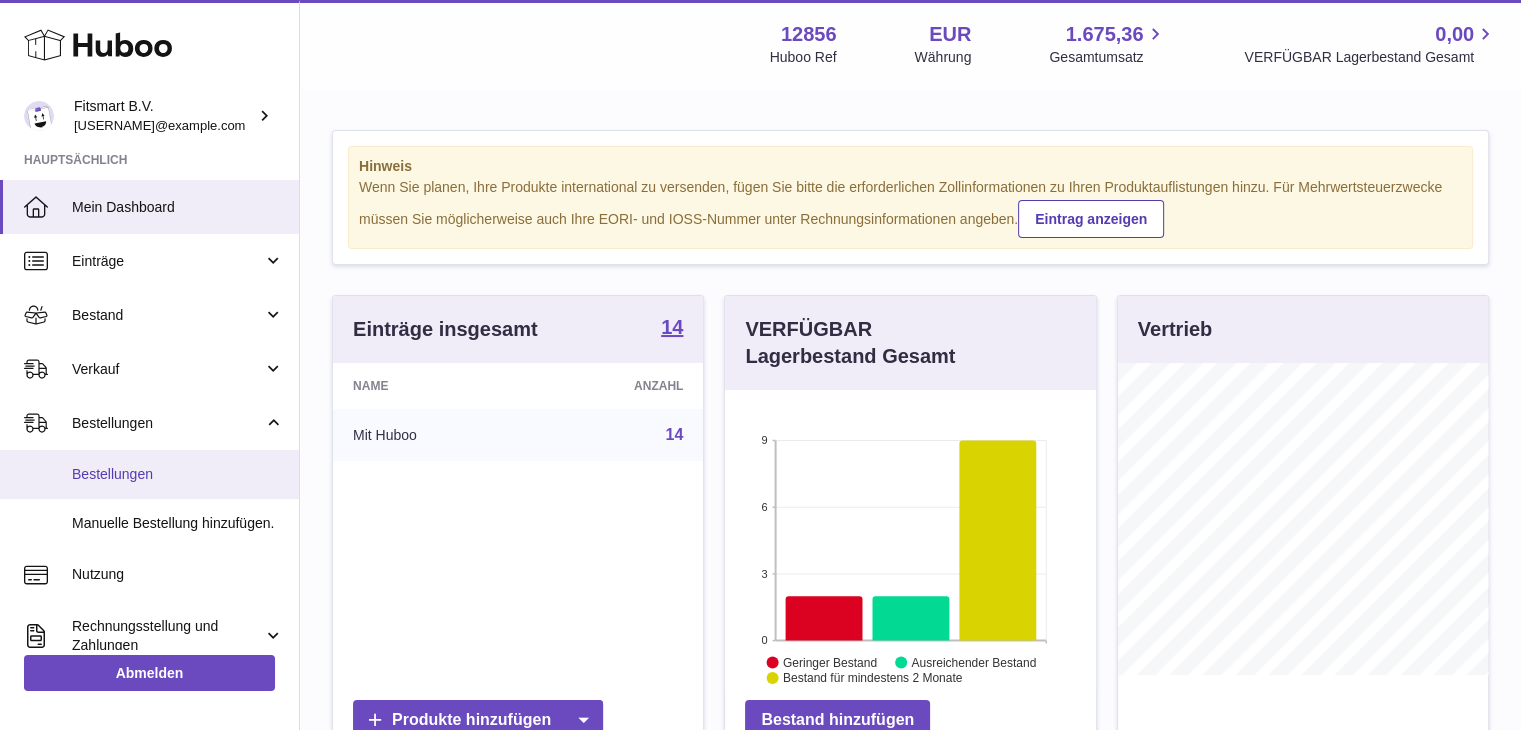 click on "Bestellungen" at bounding box center (178, 474) 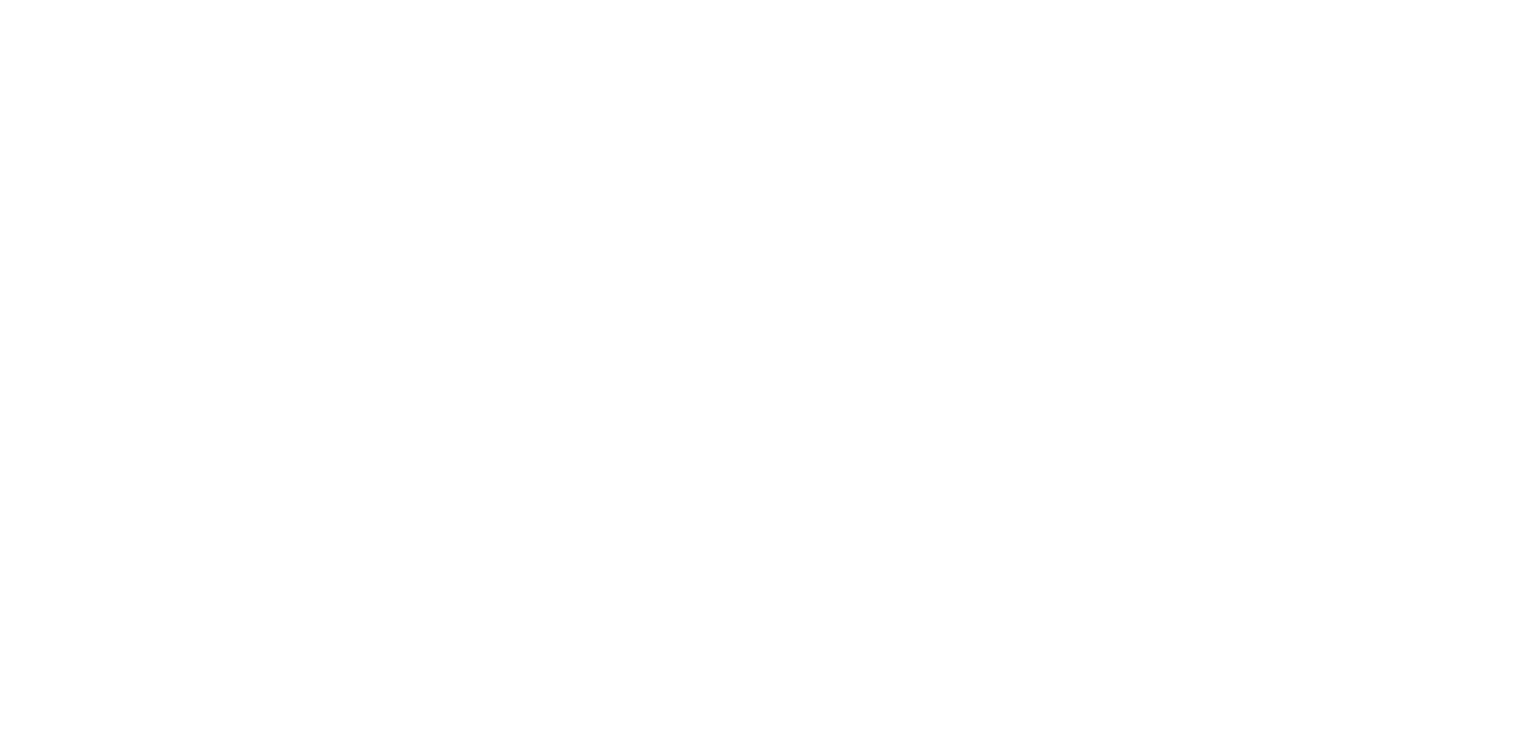 scroll, scrollTop: 0, scrollLeft: 0, axis: both 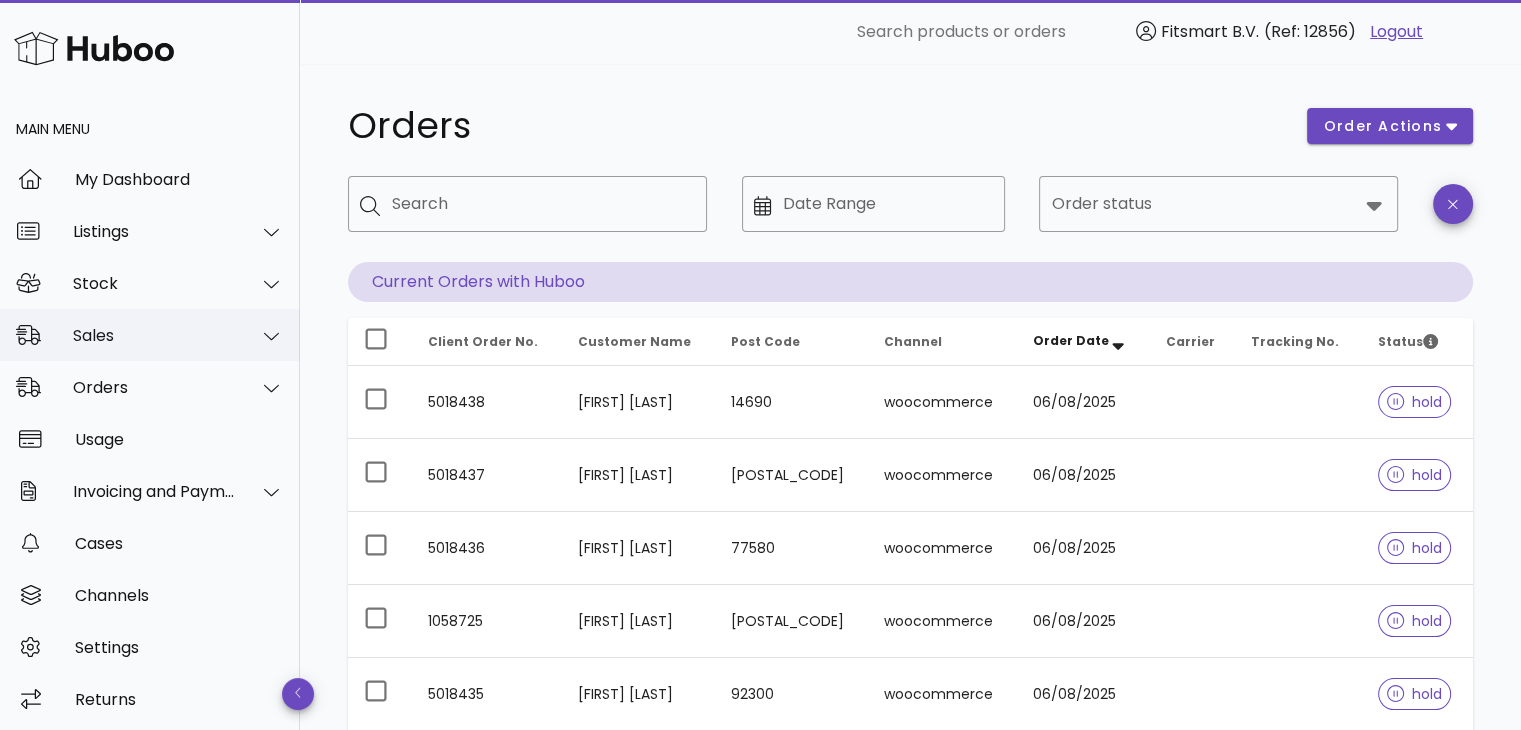 click on "Sales" at bounding box center (154, 335) 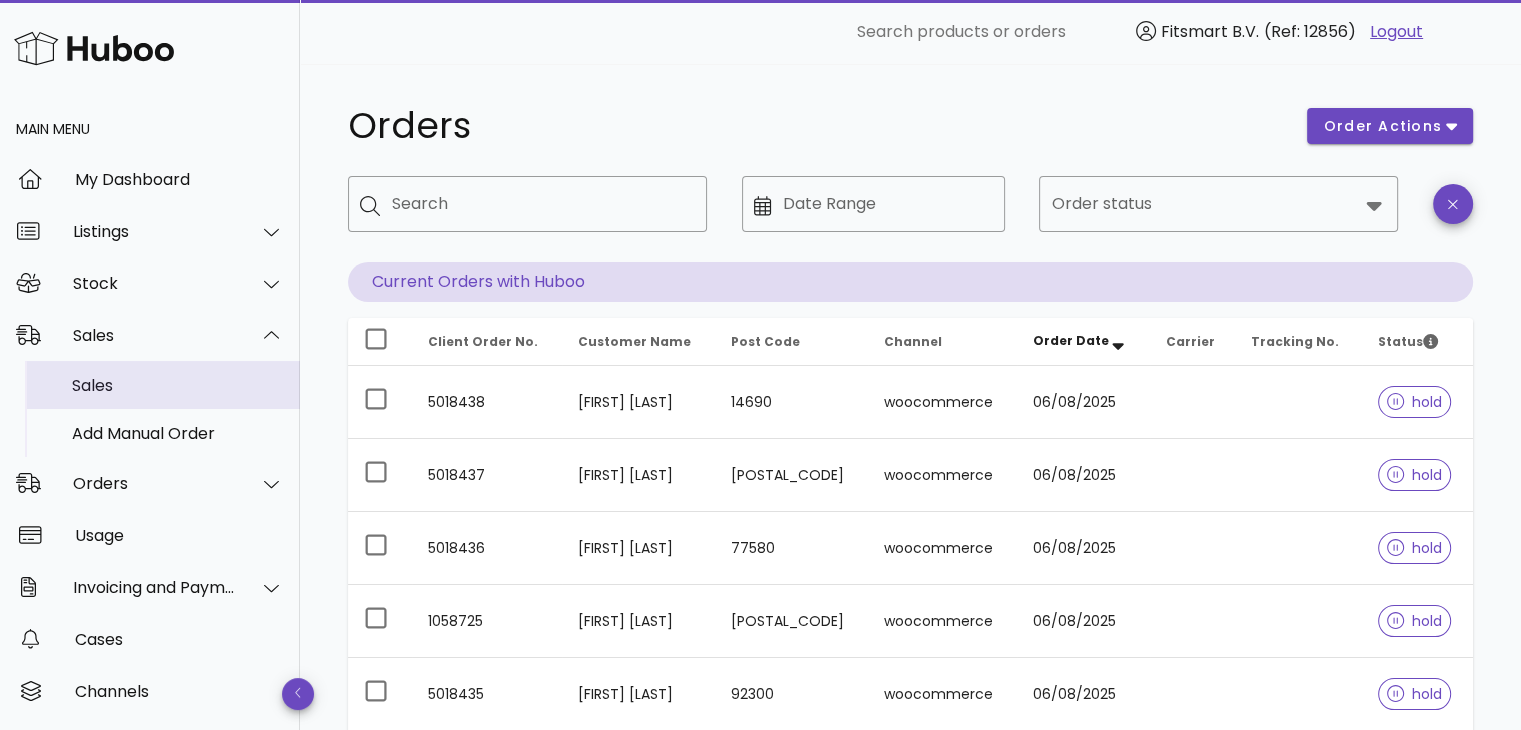 click on "Sales" at bounding box center (178, 385) 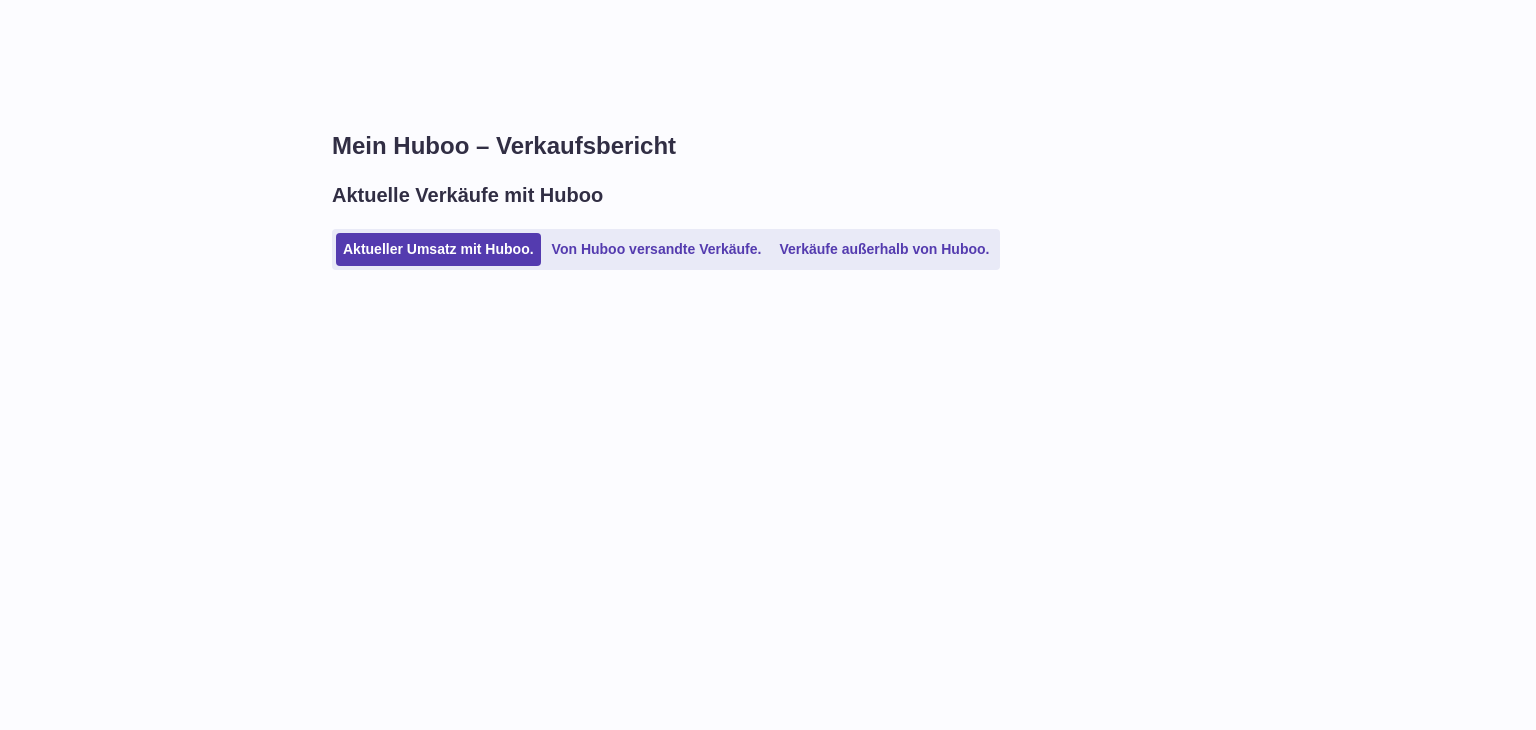 scroll, scrollTop: 0, scrollLeft: 0, axis: both 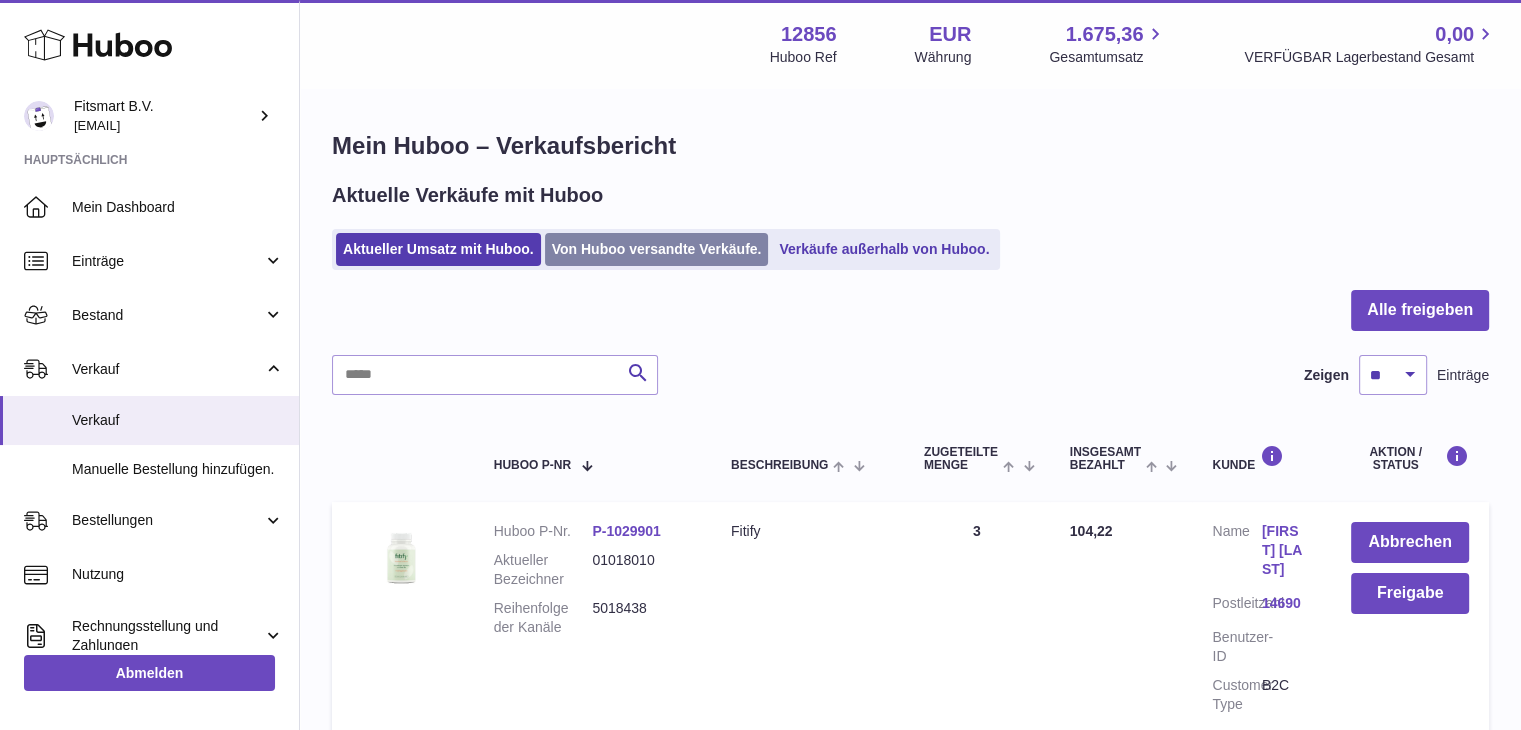 click on "Von Huboo versandte Verkäufe." at bounding box center (657, 249) 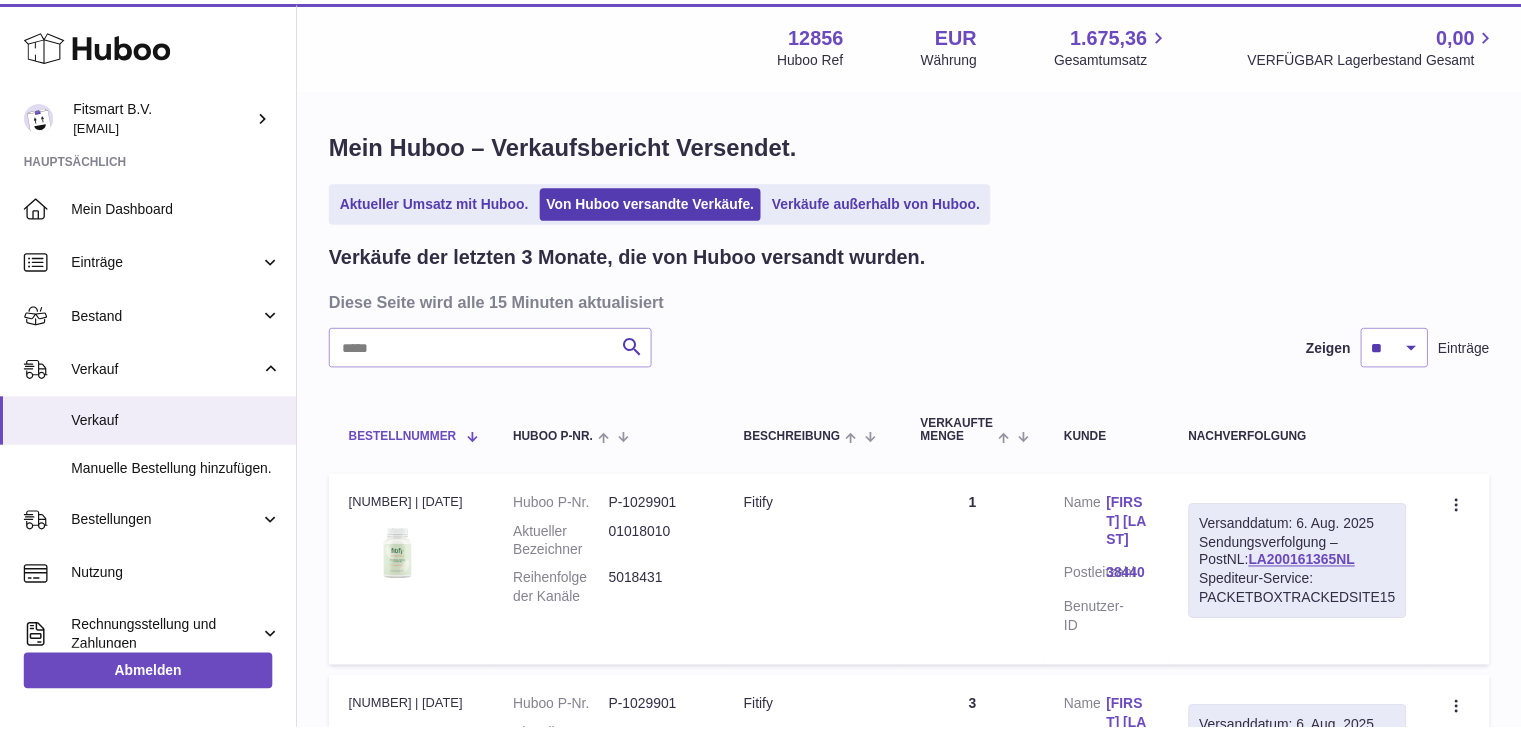 scroll, scrollTop: 0, scrollLeft: 0, axis: both 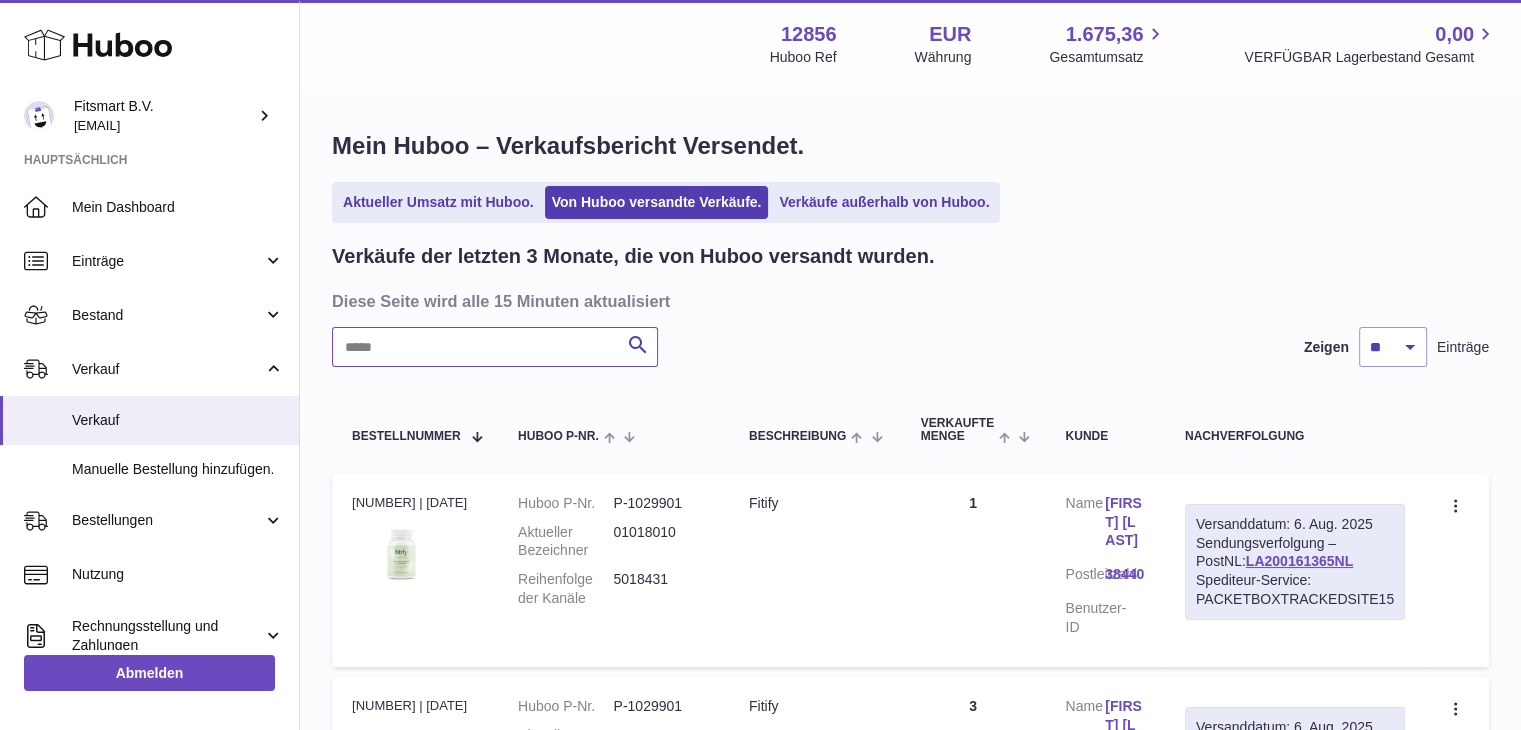 click at bounding box center [495, 347] 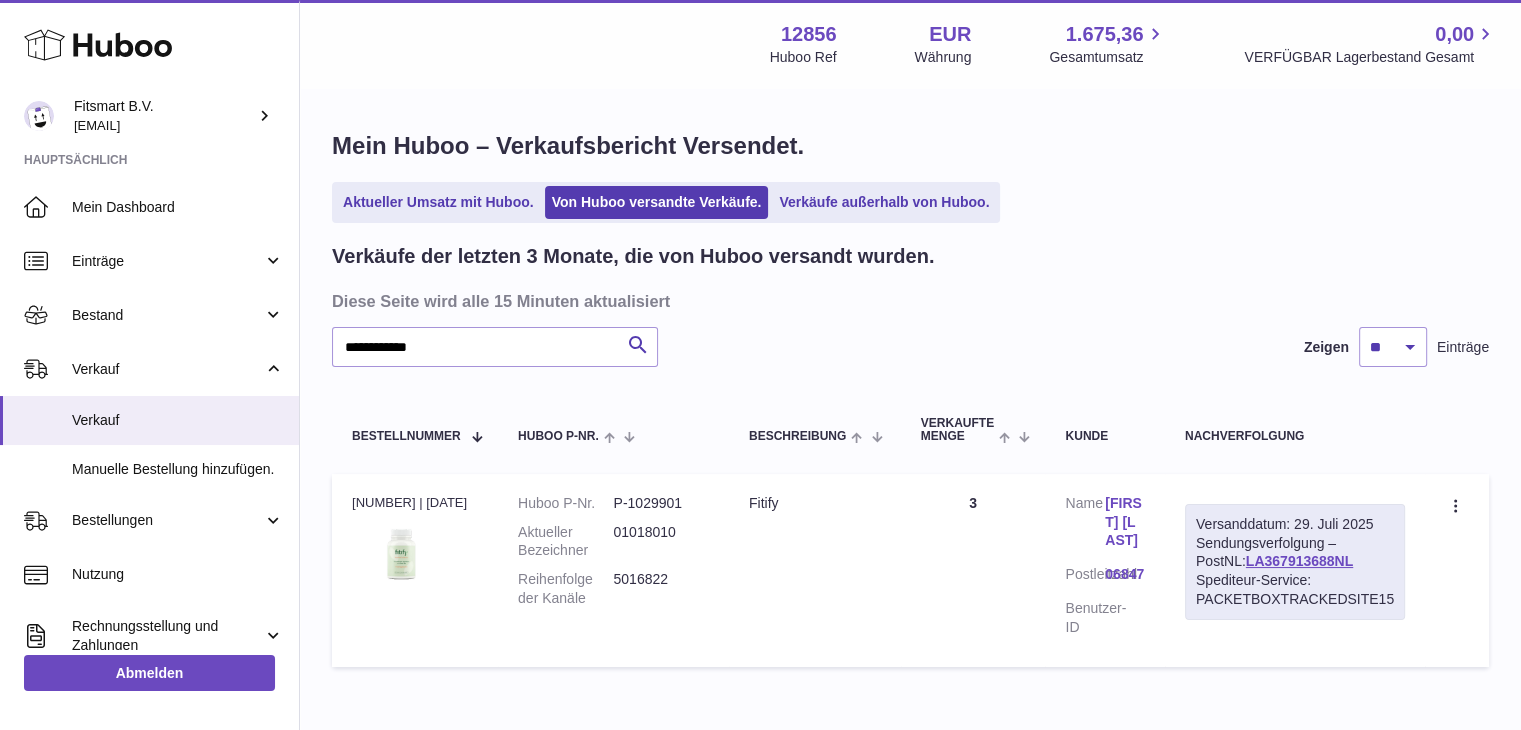 click on "5016822" at bounding box center (660, 589) 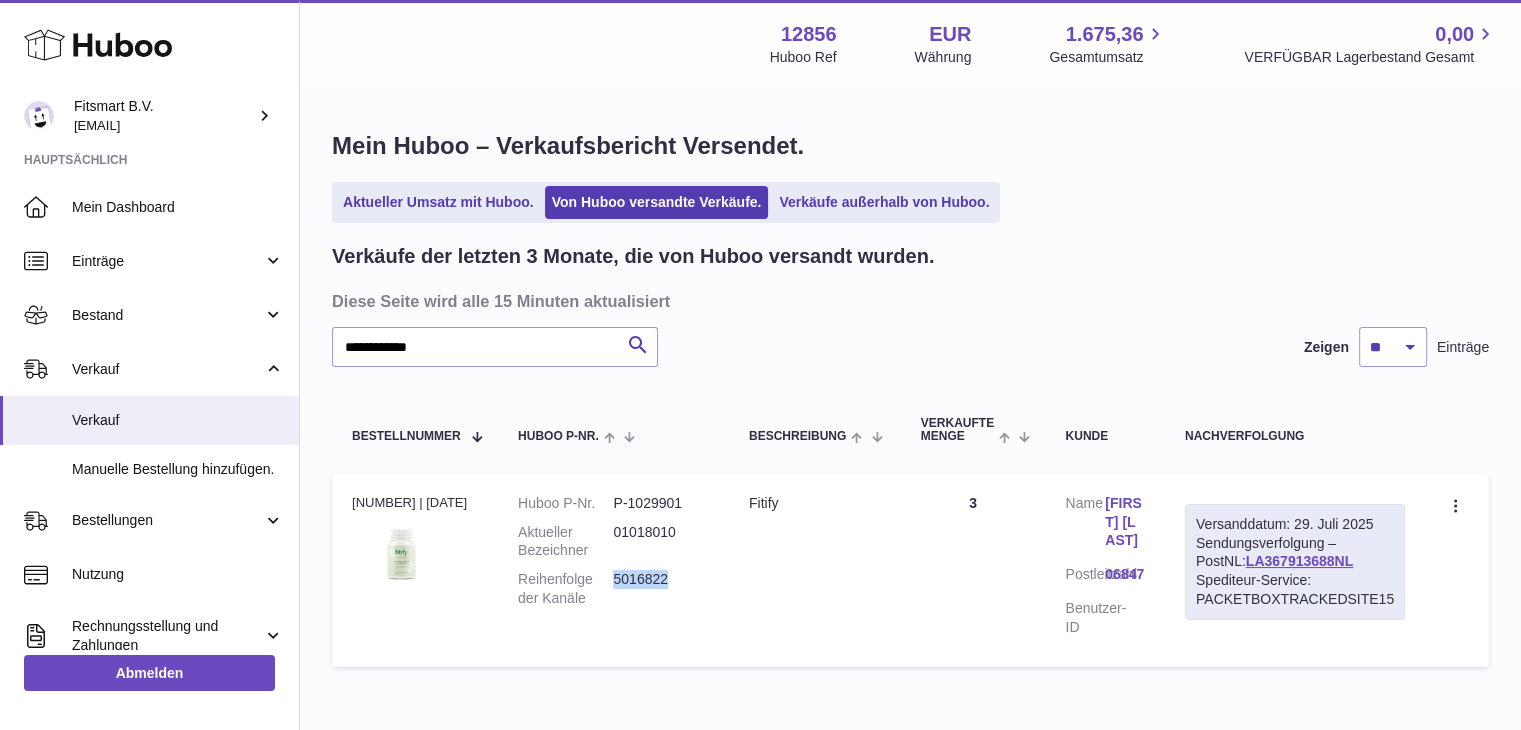 click on "5016822" at bounding box center [660, 589] 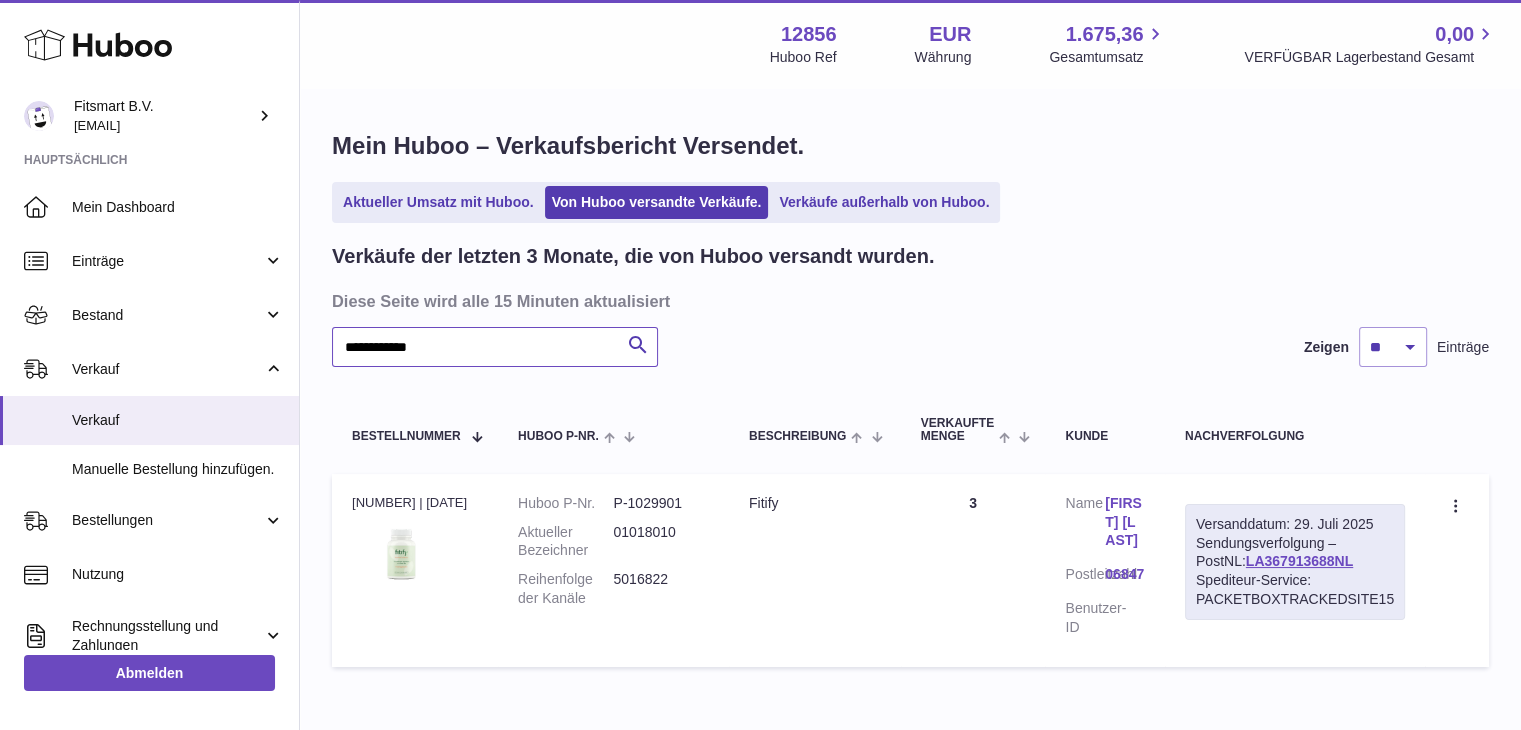 click on "**********" at bounding box center (495, 347) 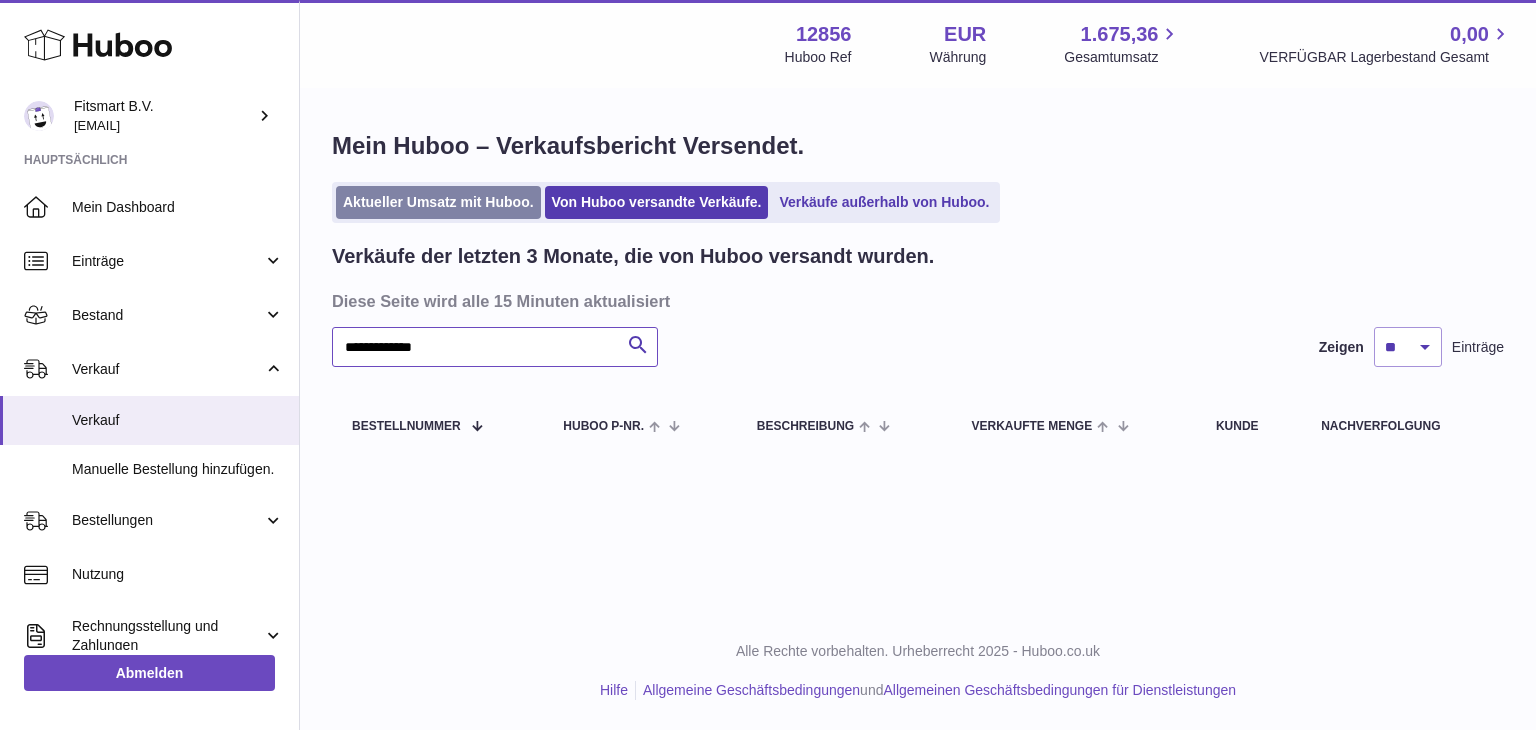 type on "**********" 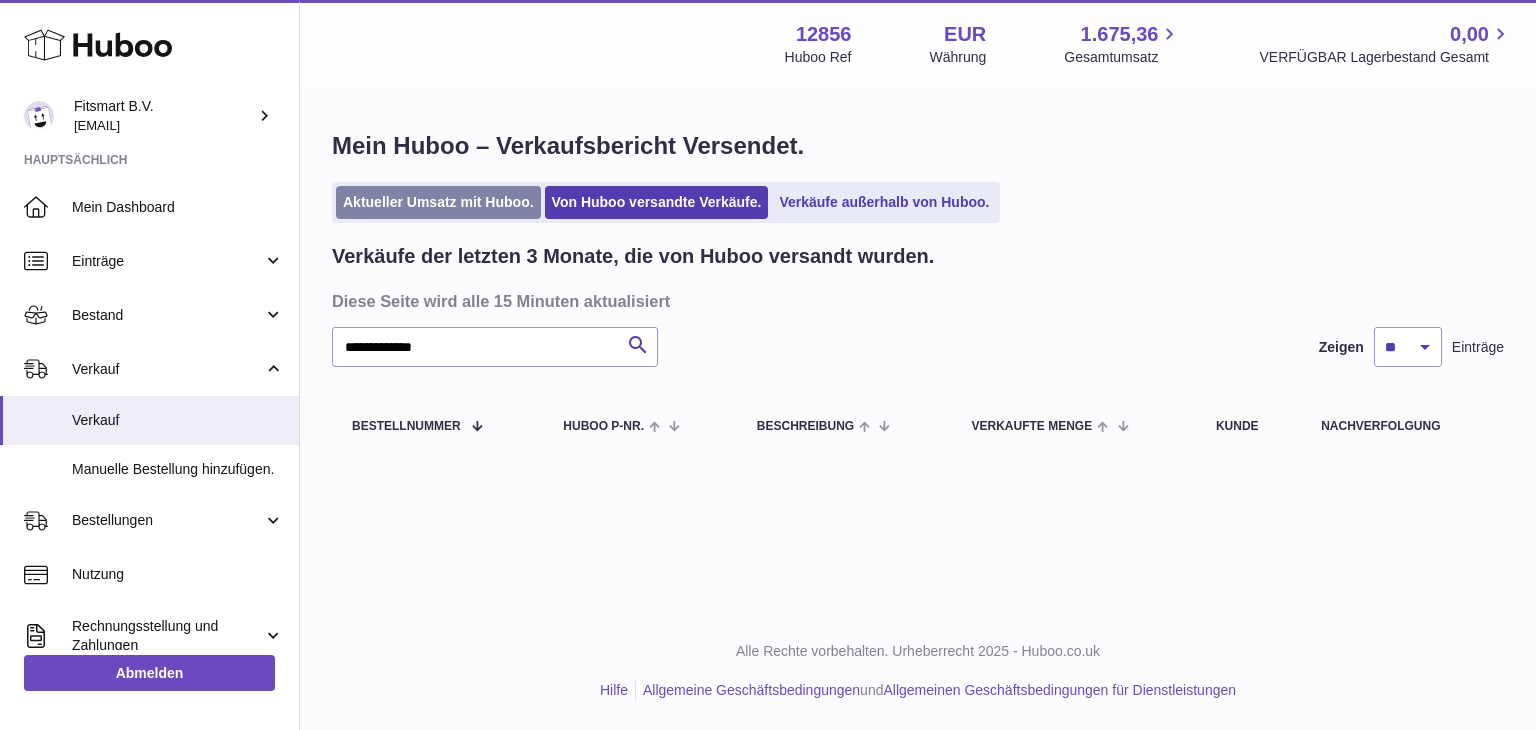 click on "Aktueller Umsatz mit Huboo." at bounding box center [438, 202] 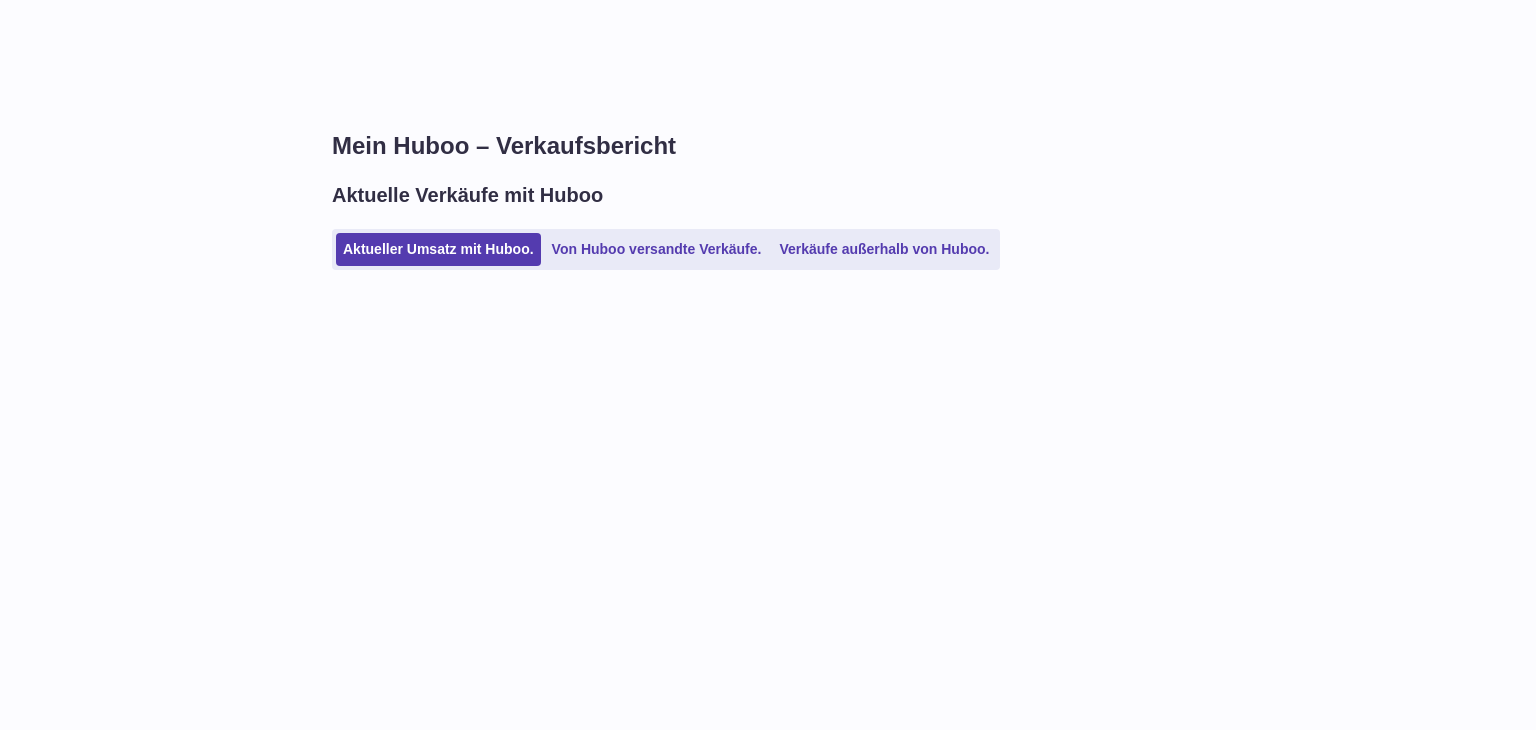 scroll, scrollTop: 0, scrollLeft: 0, axis: both 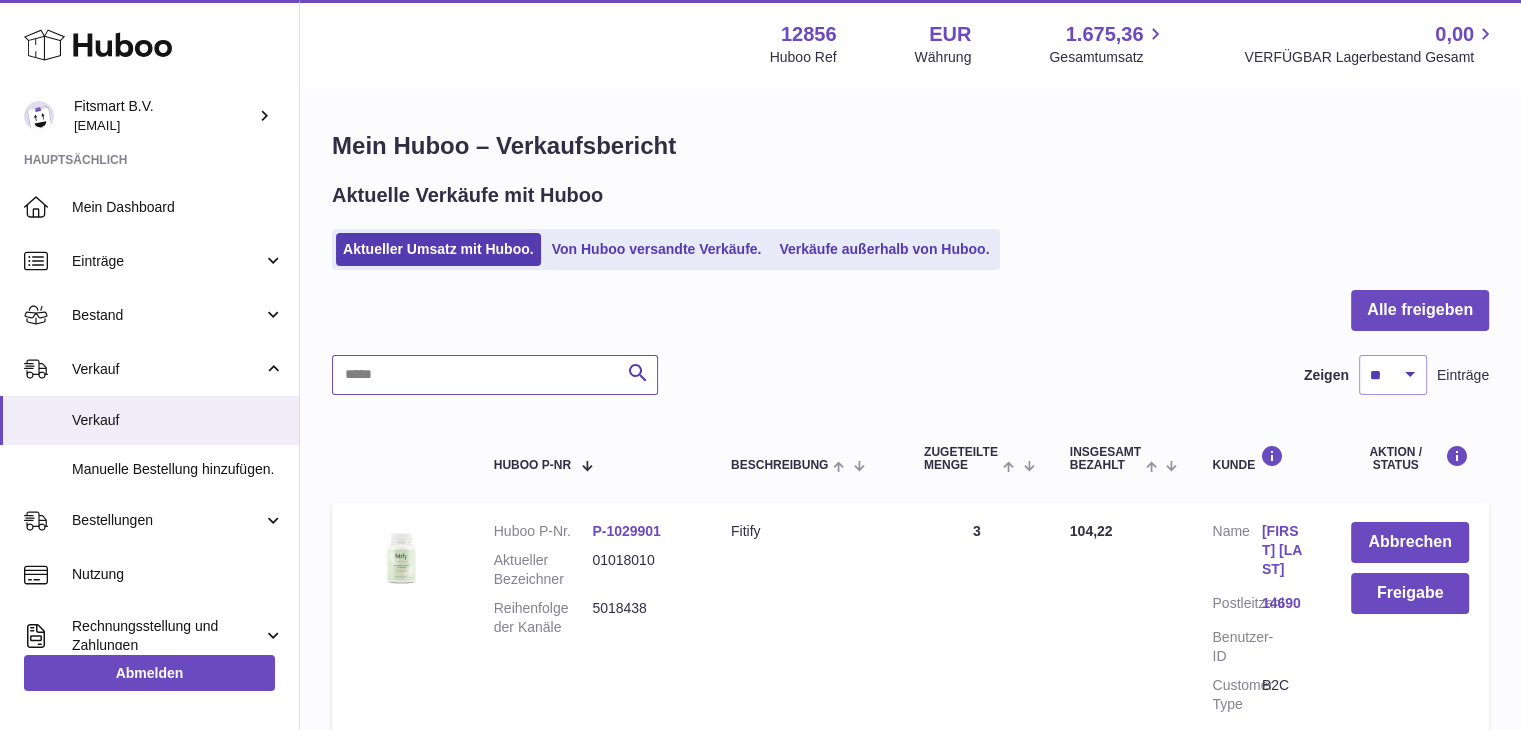 click at bounding box center [495, 375] 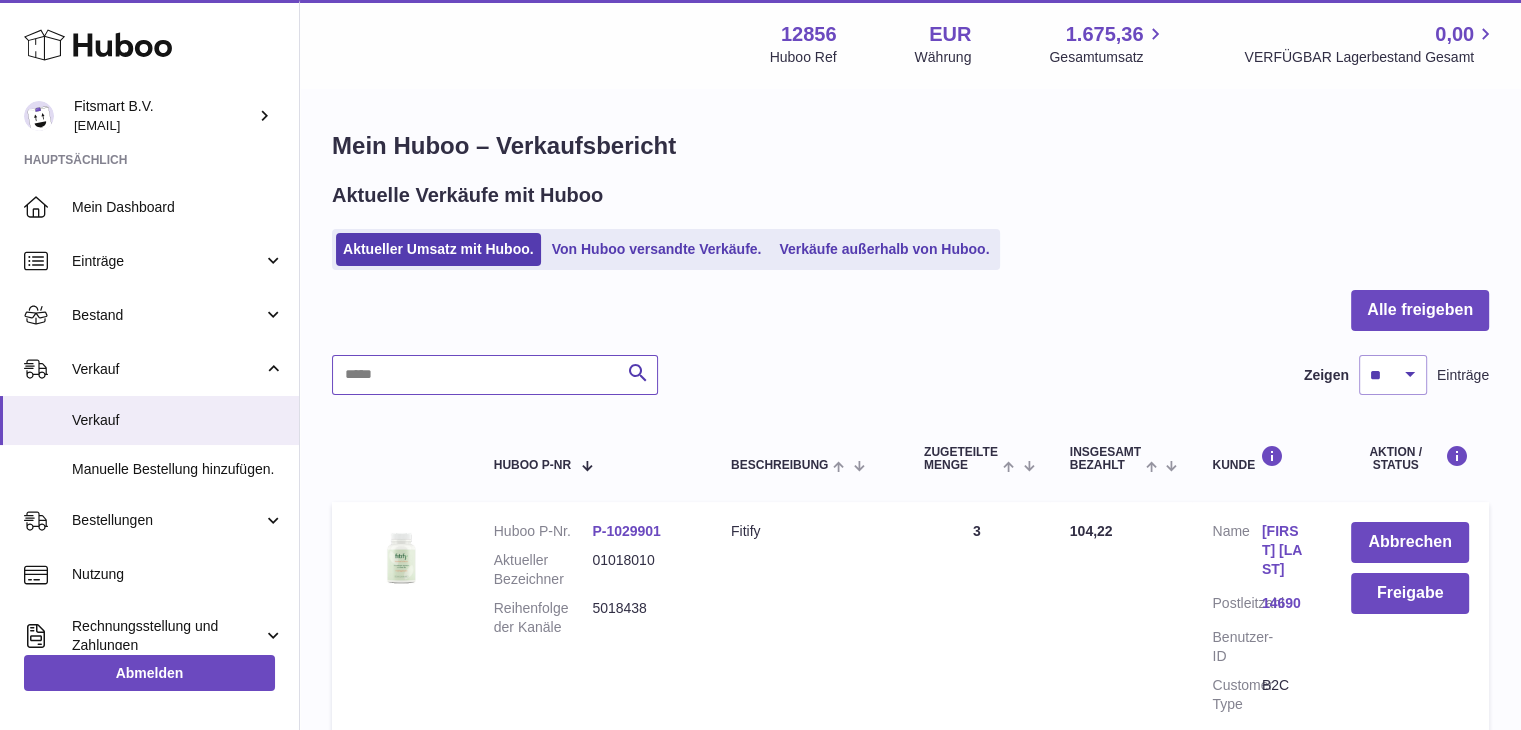 paste on "**********" 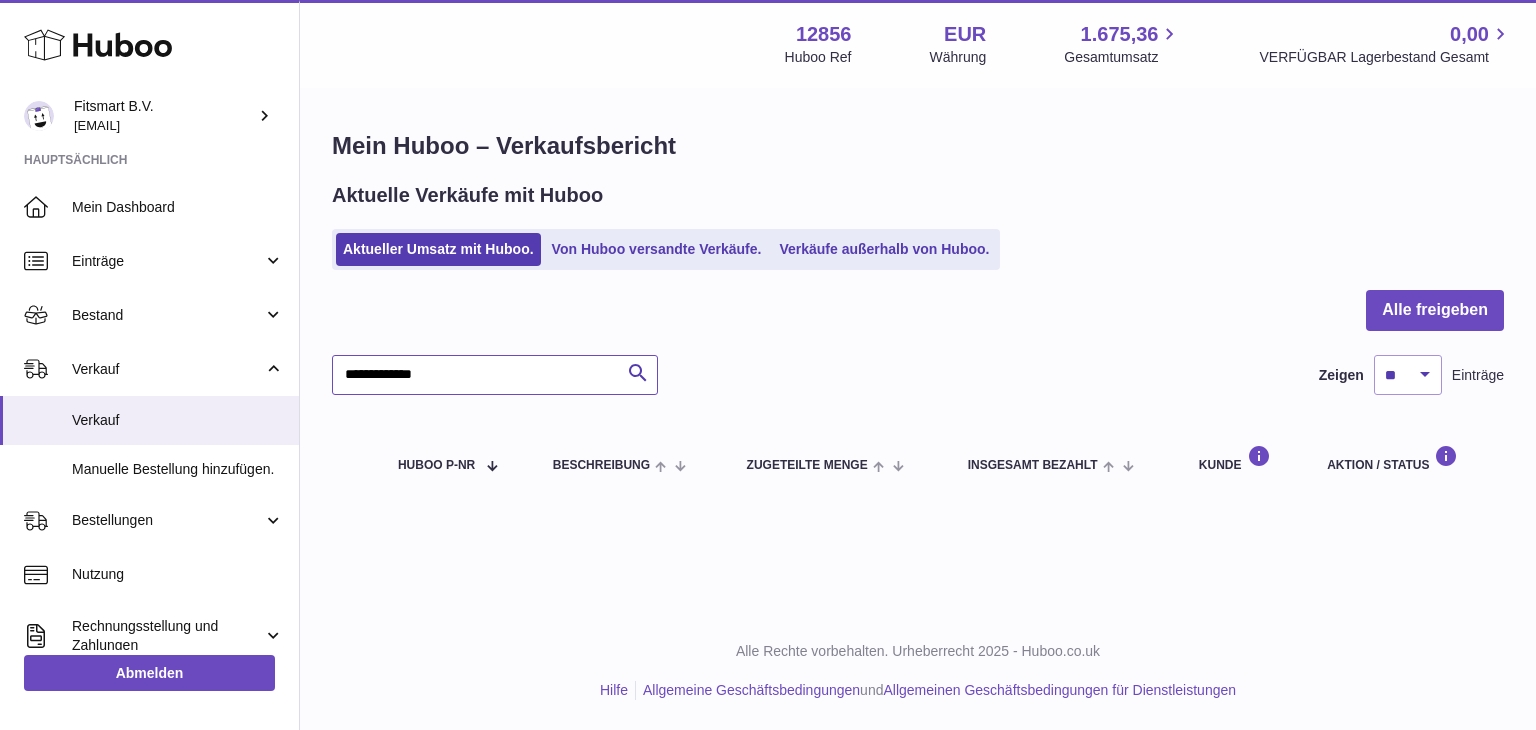 type on "**********" 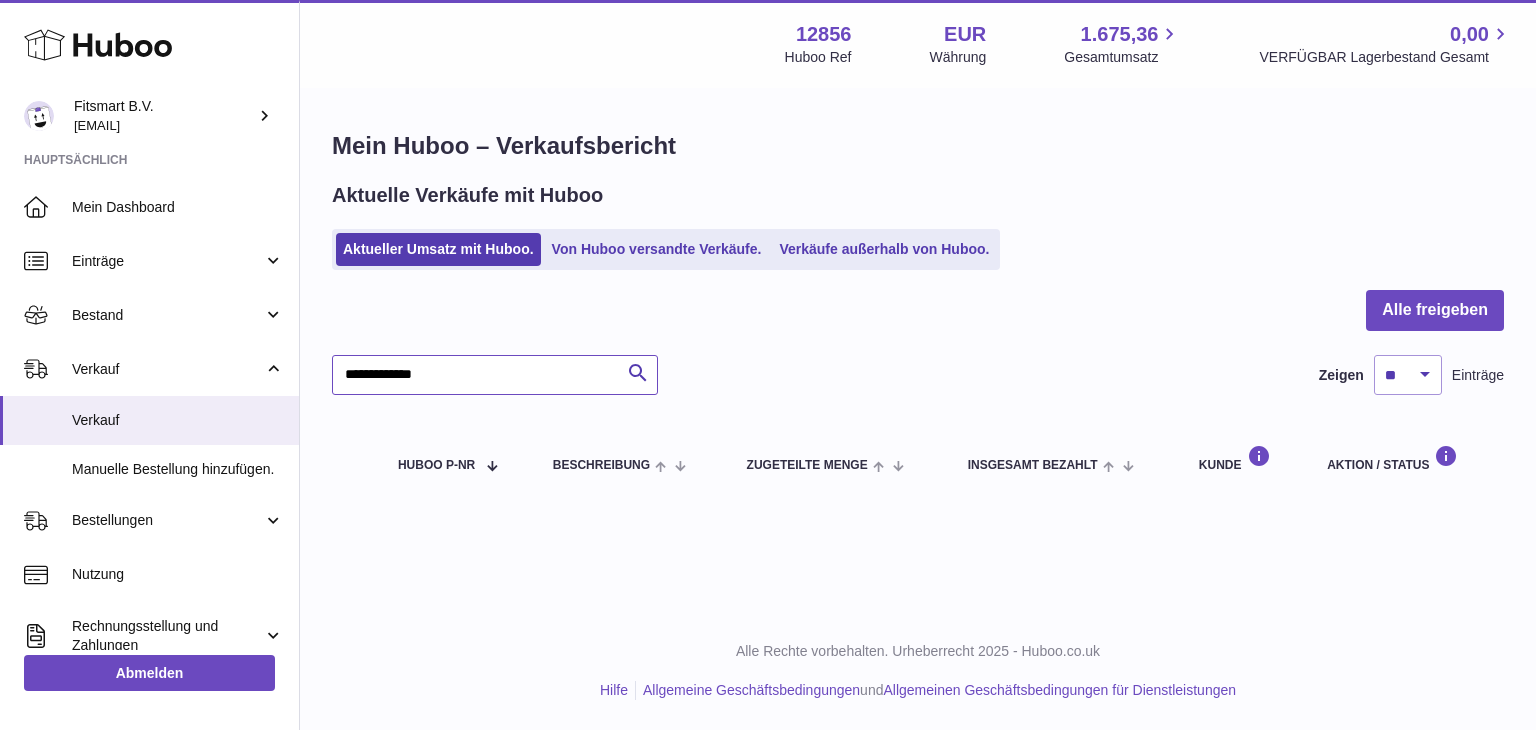 click on "**********" at bounding box center (495, 375) 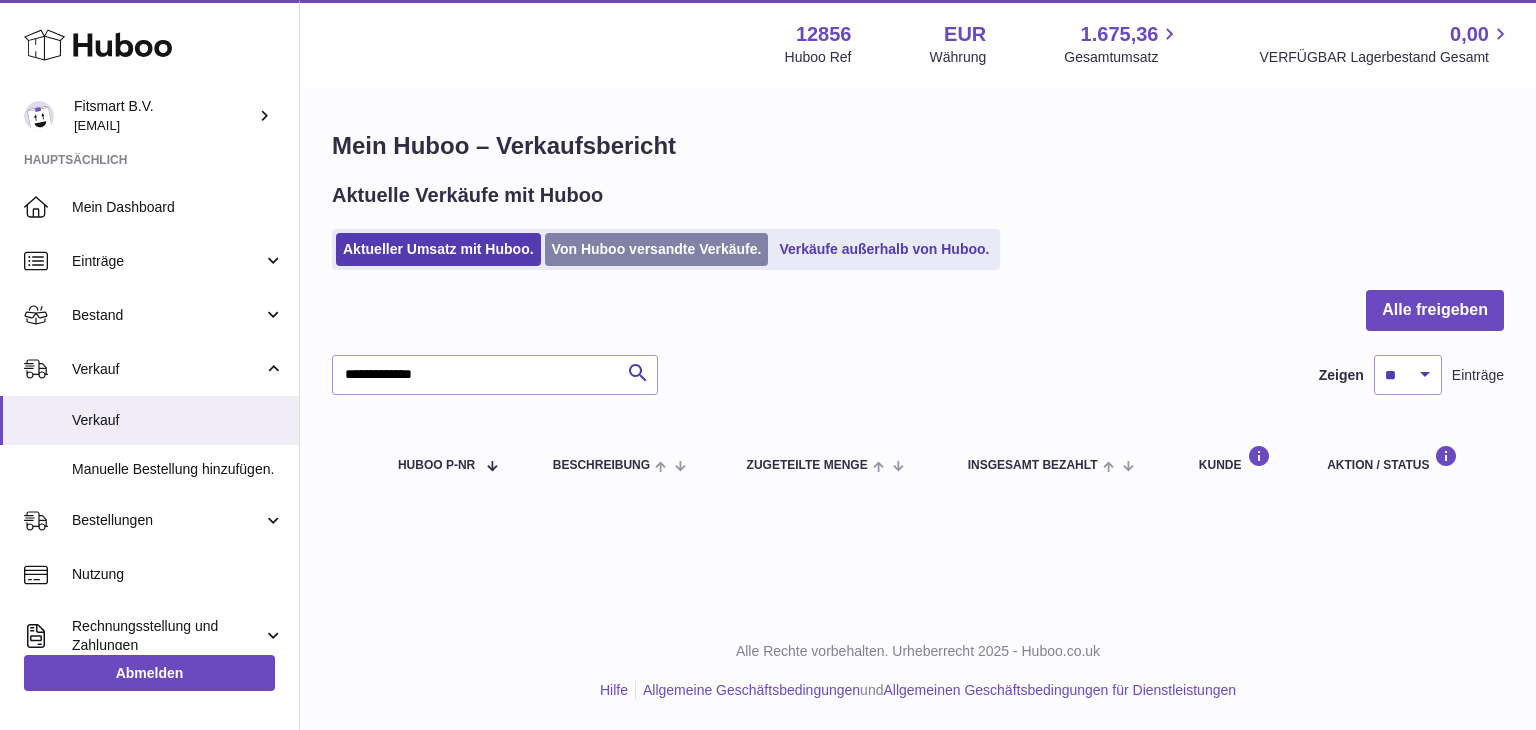 click on "Von Huboo versandte Verkäufe." at bounding box center (657, 249) 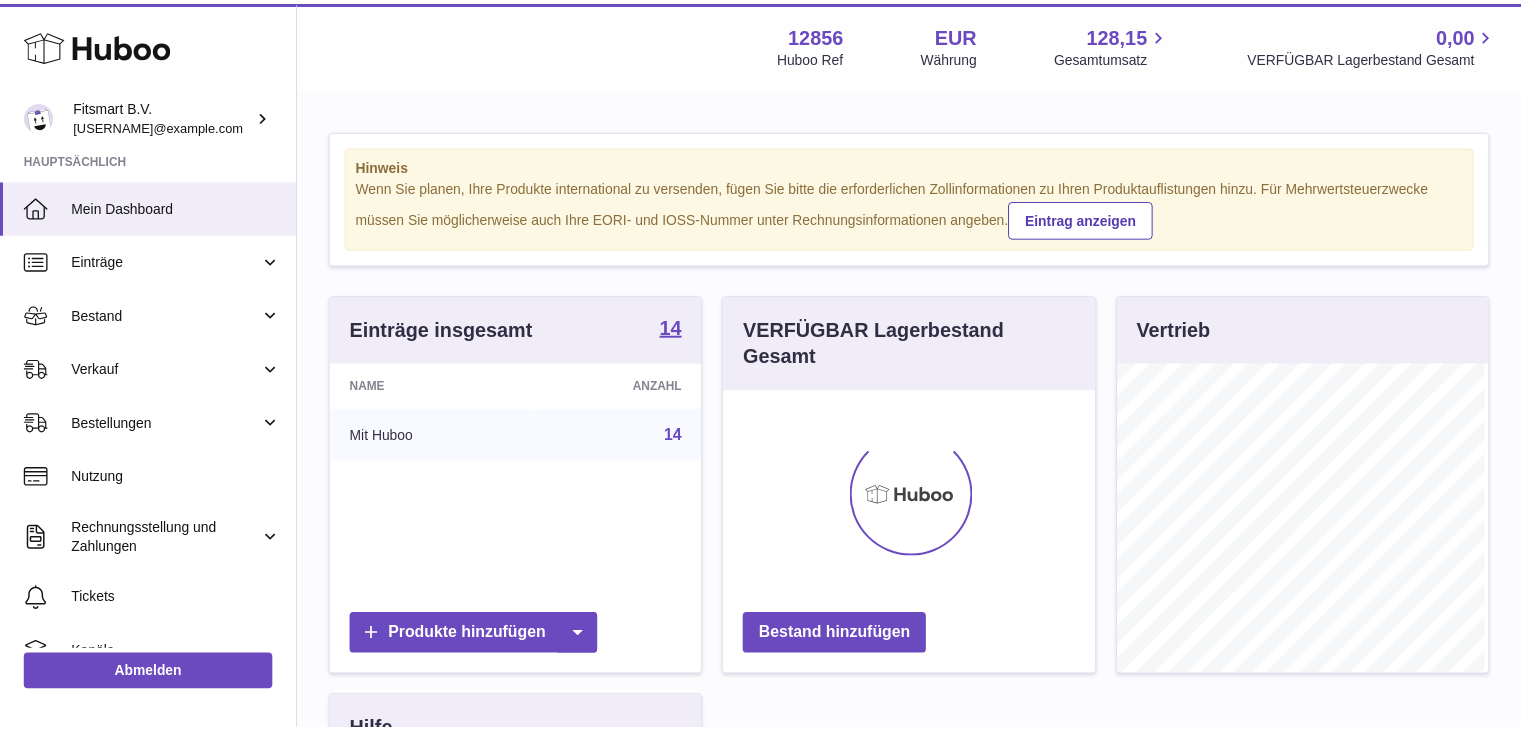 scroll, scrollTop: 0, scrollLeft: 0, axis: both 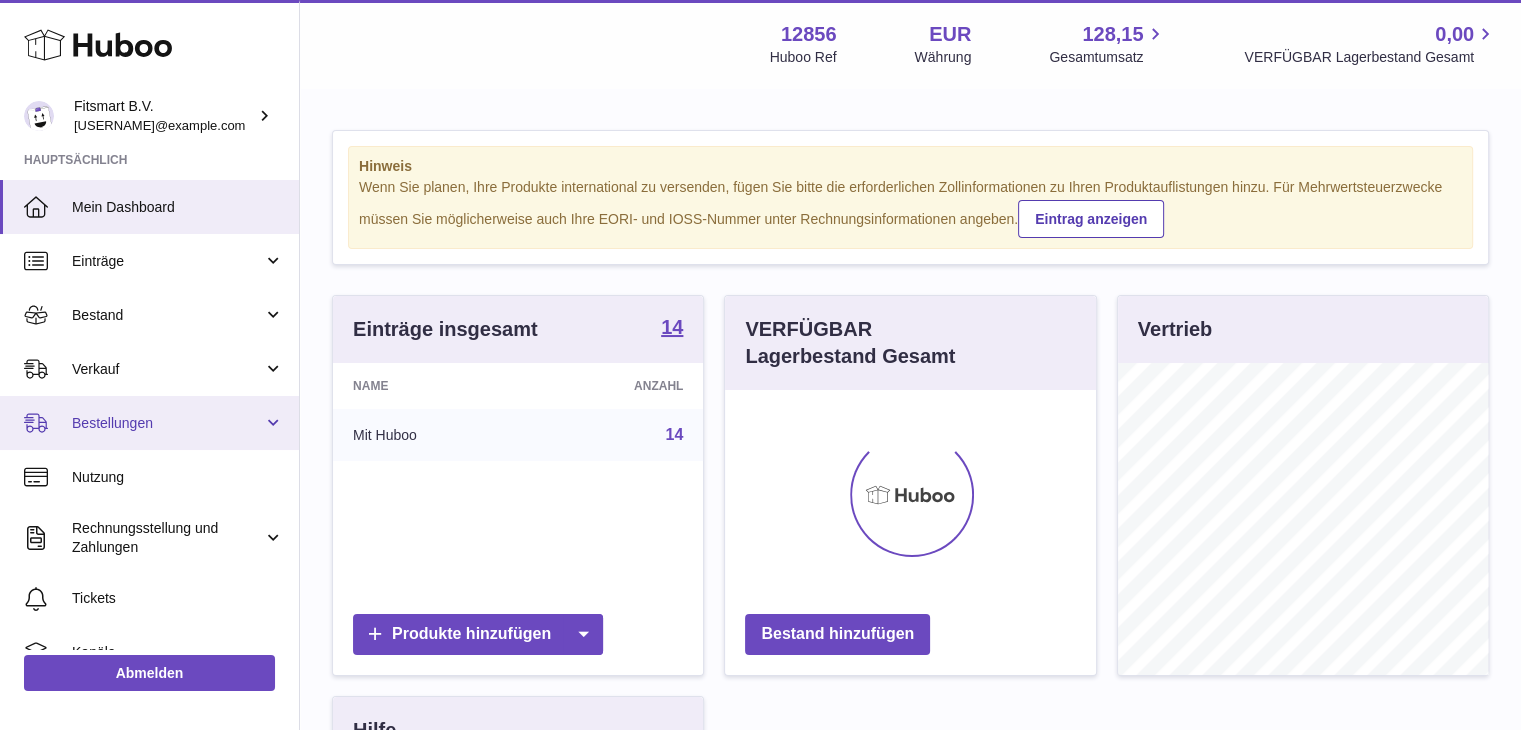 click on "Bestellungen" at bounding box center [167, 423] 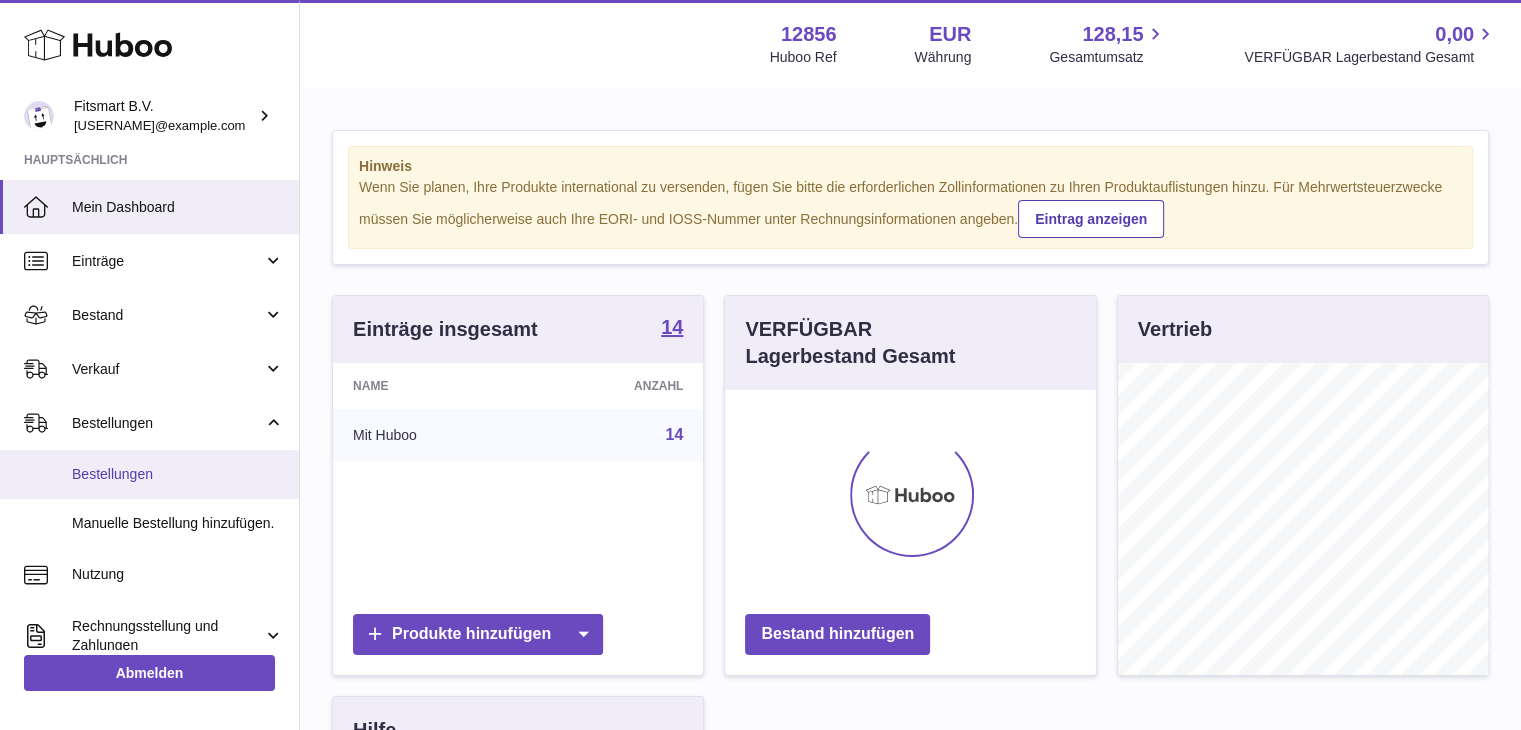 click on "Bestellungen" at bounding box center (178, 474) 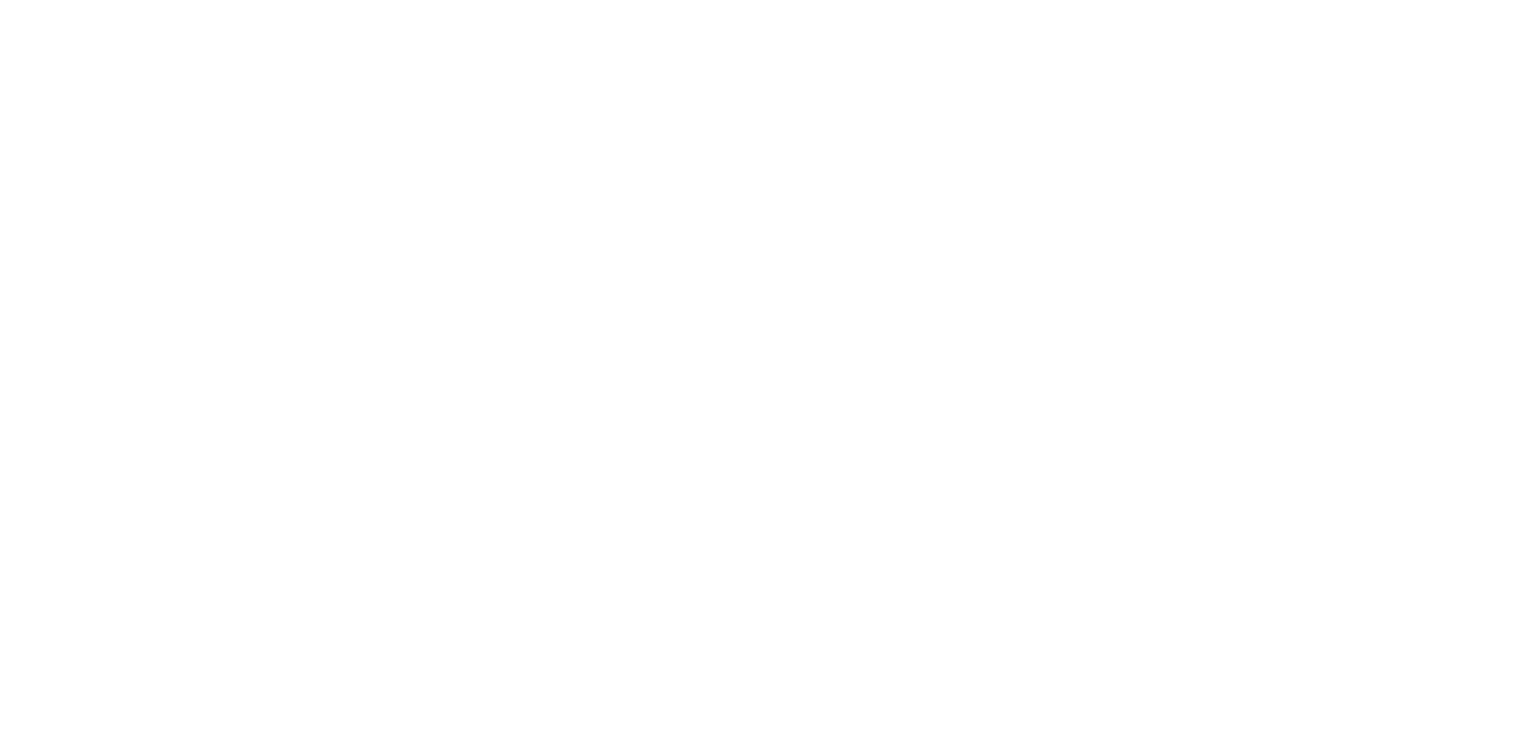 scroll, scrollTop: 0, scrollLeft: 0, axis: both 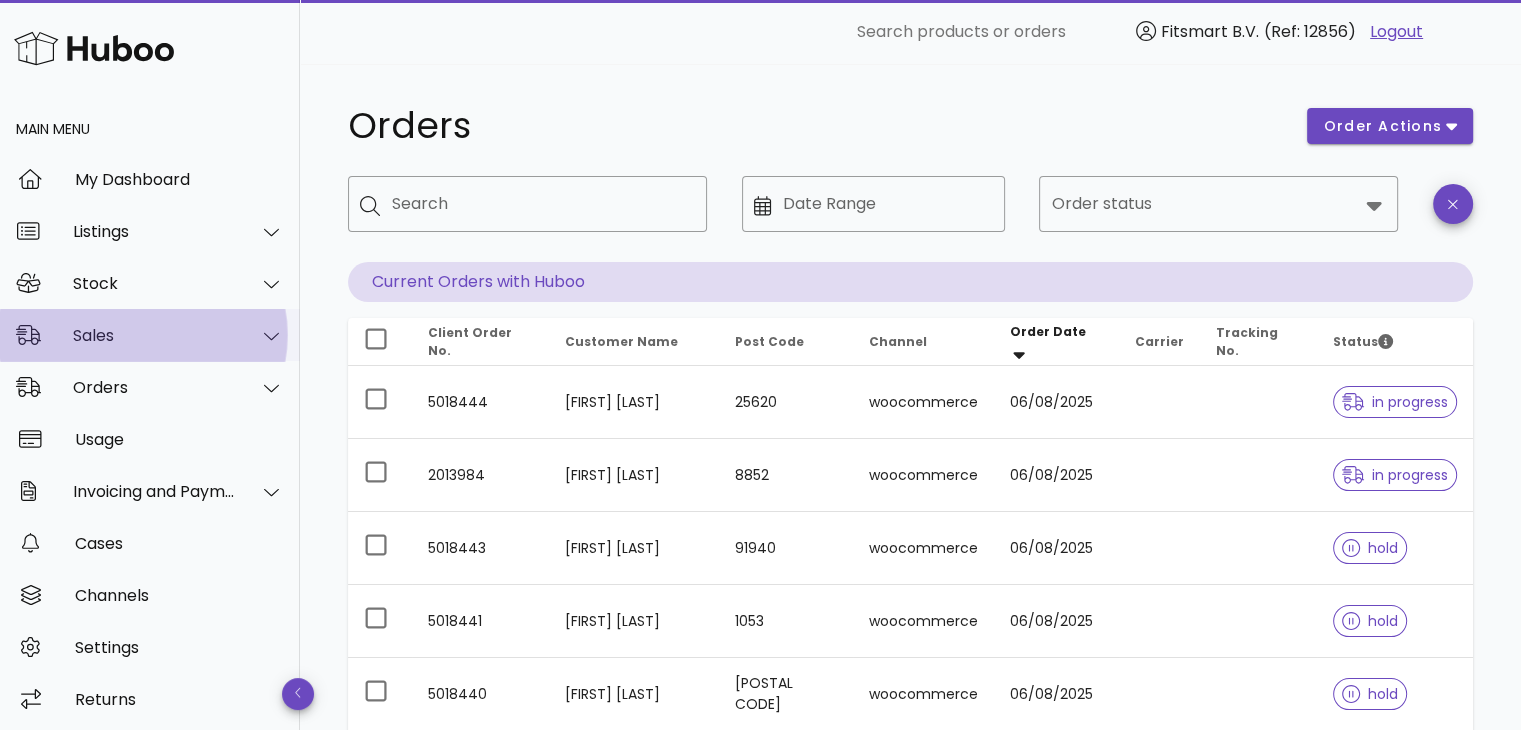 click on "Sales" at bounding box center [154, 335] 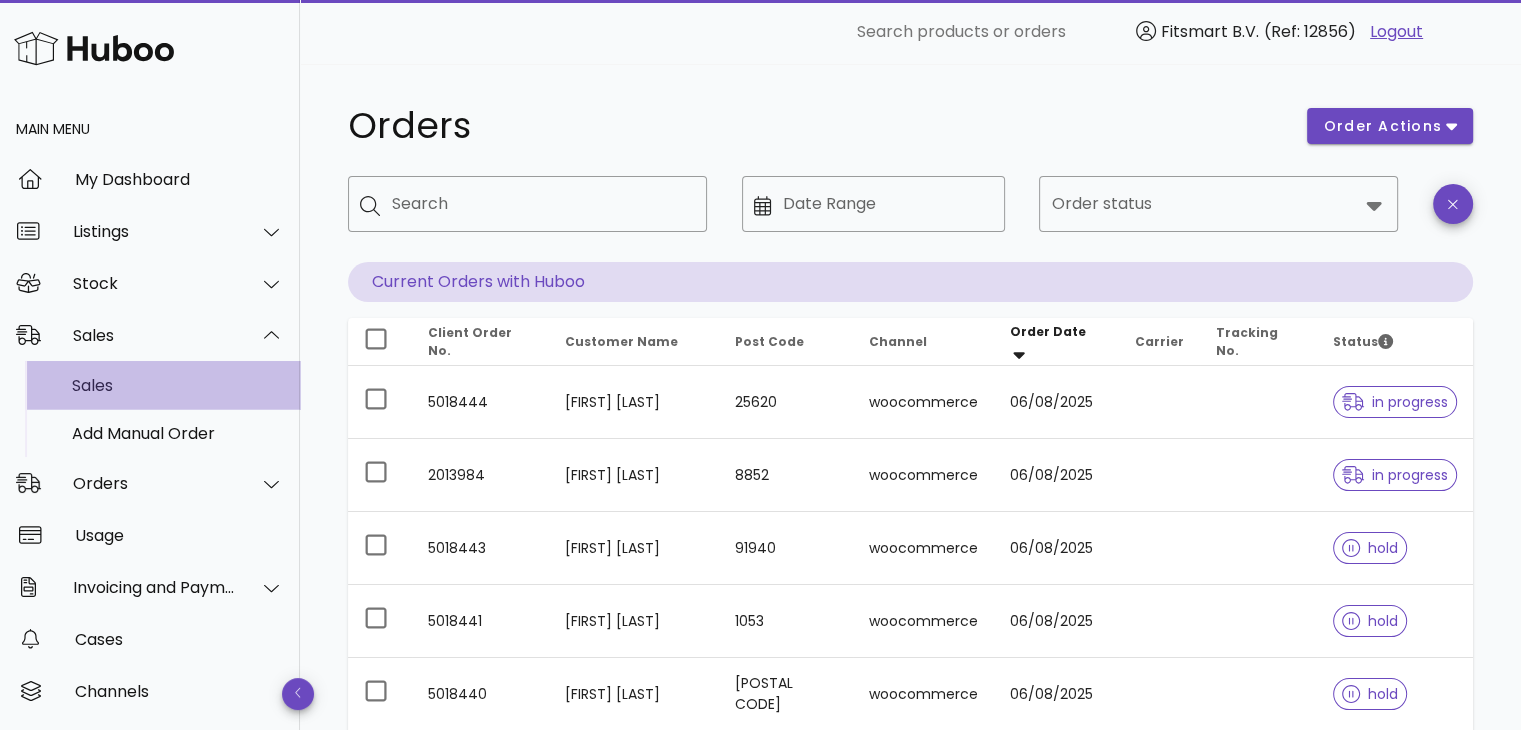 click on "Sales" at bounding box center (178, 385) 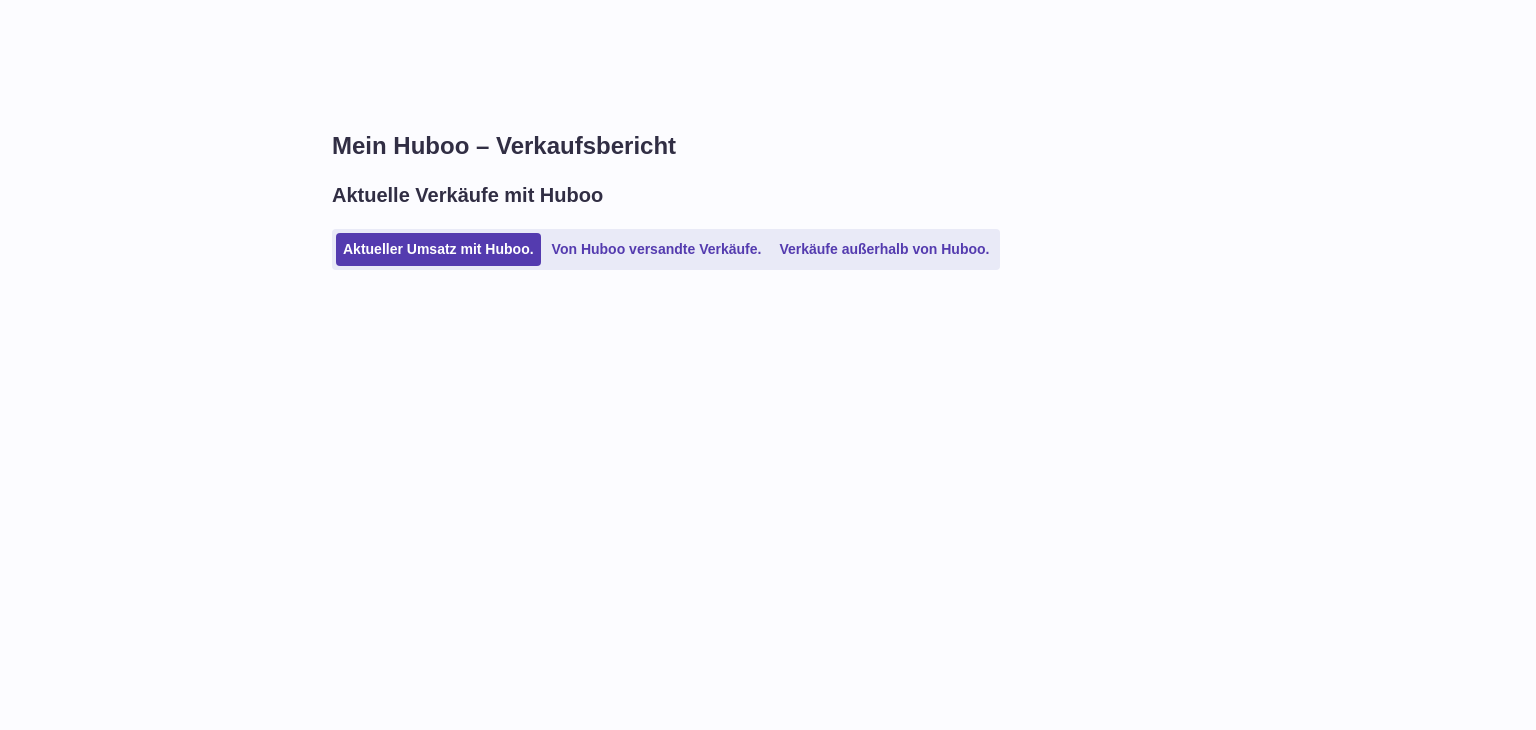 scroll, scrollTop: 0, scrollLeft: 0, axis: both 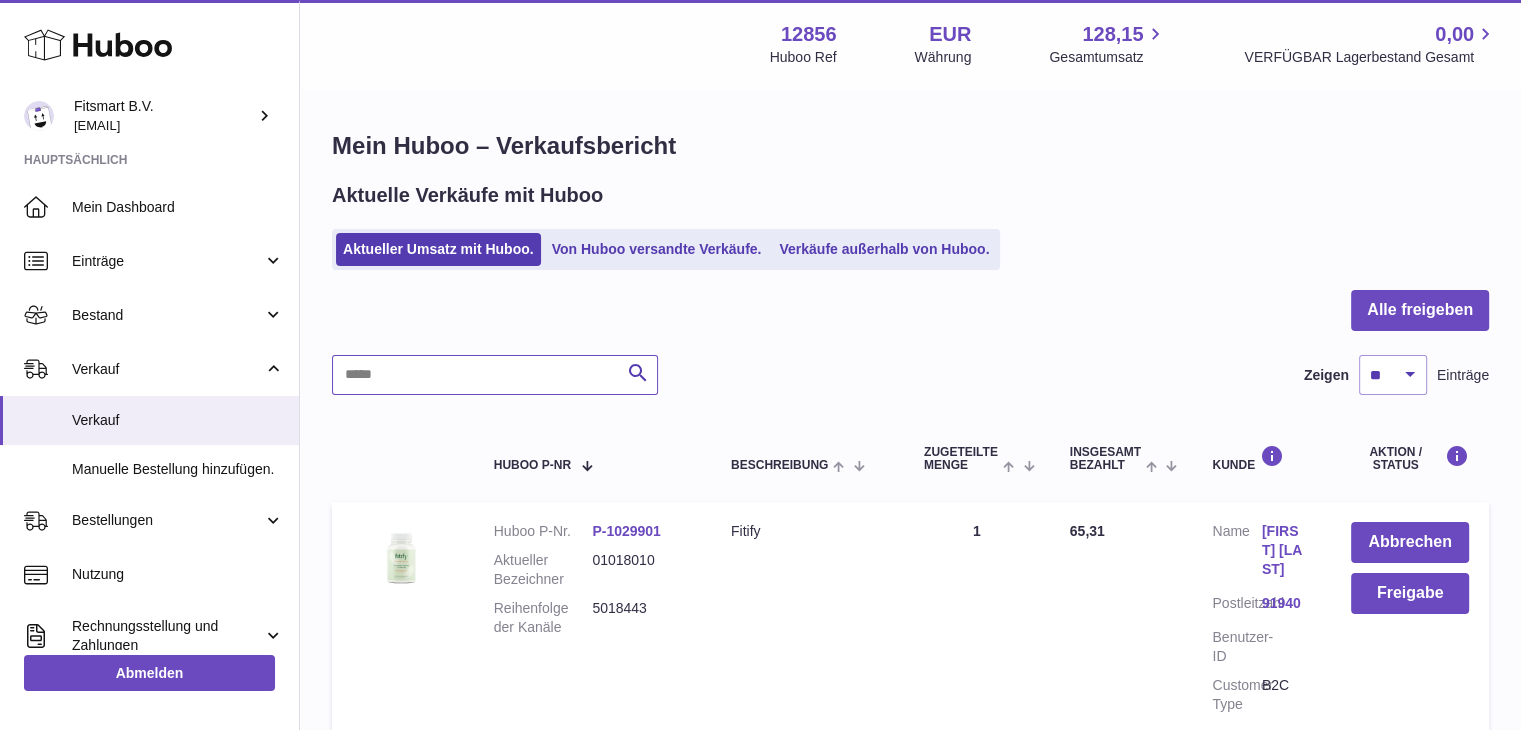 click at bounding box center [495, 375] 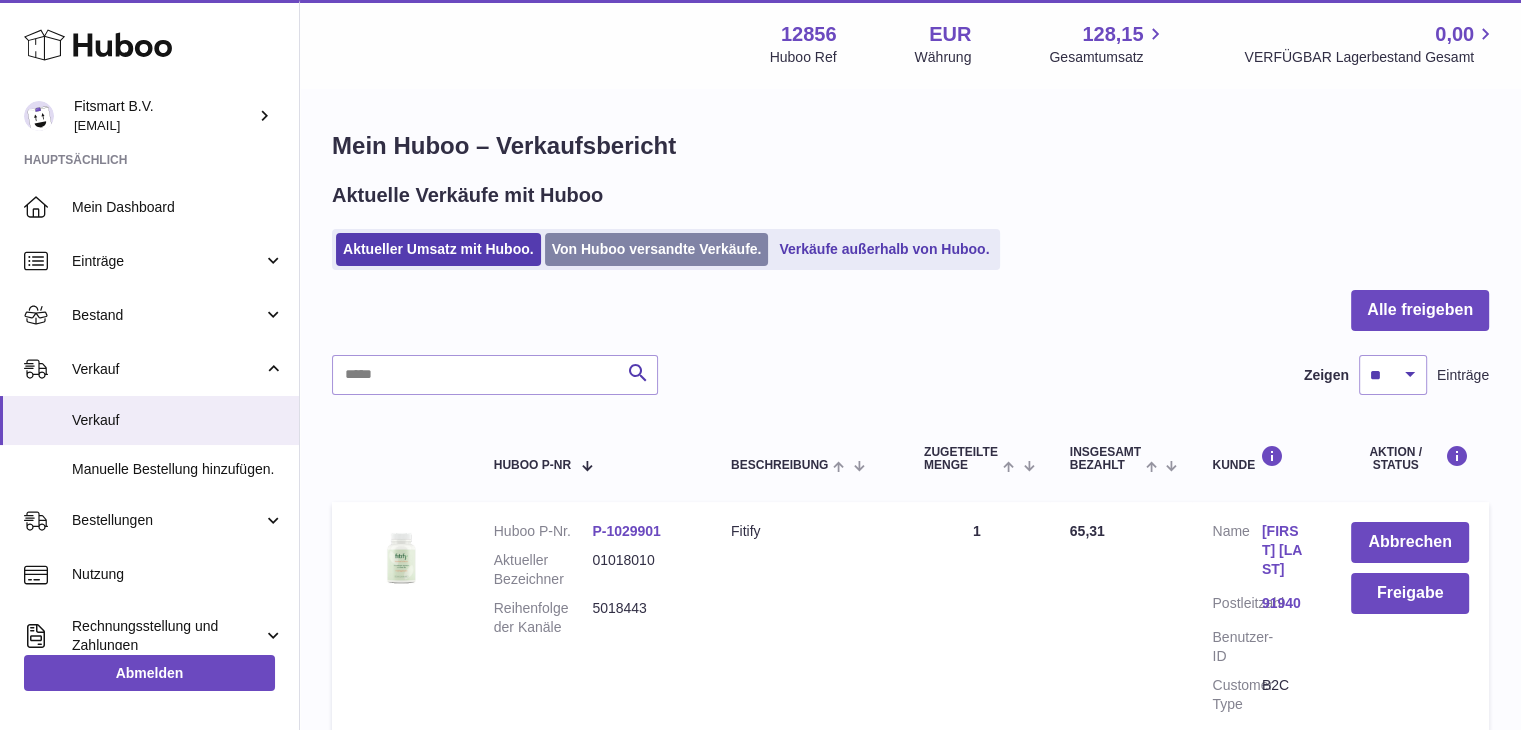 click on "Von Huboo versandte Verkäufe." at bounding box center [657, 249] 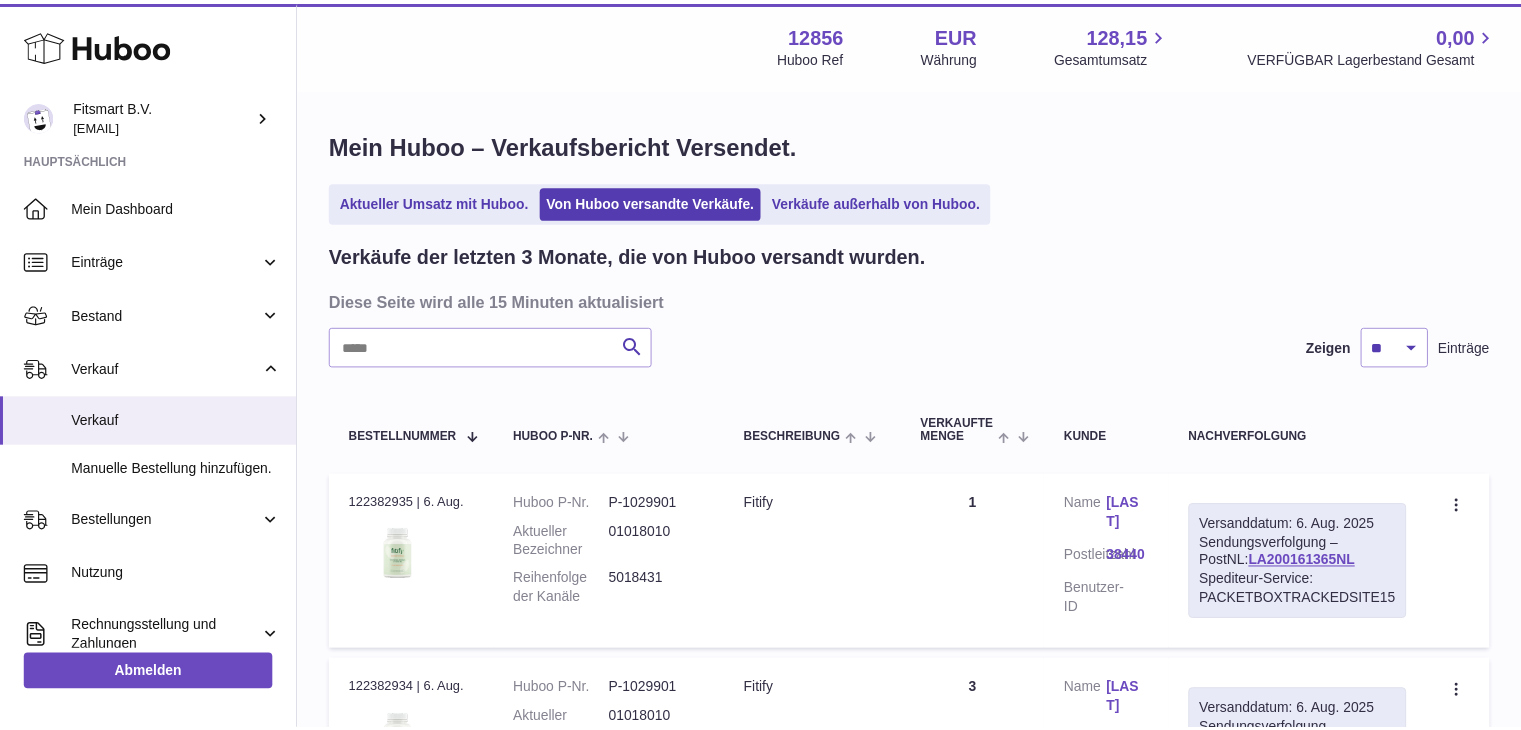 scroll, scrollTop: 0, scrollLeft: 0, axis: both 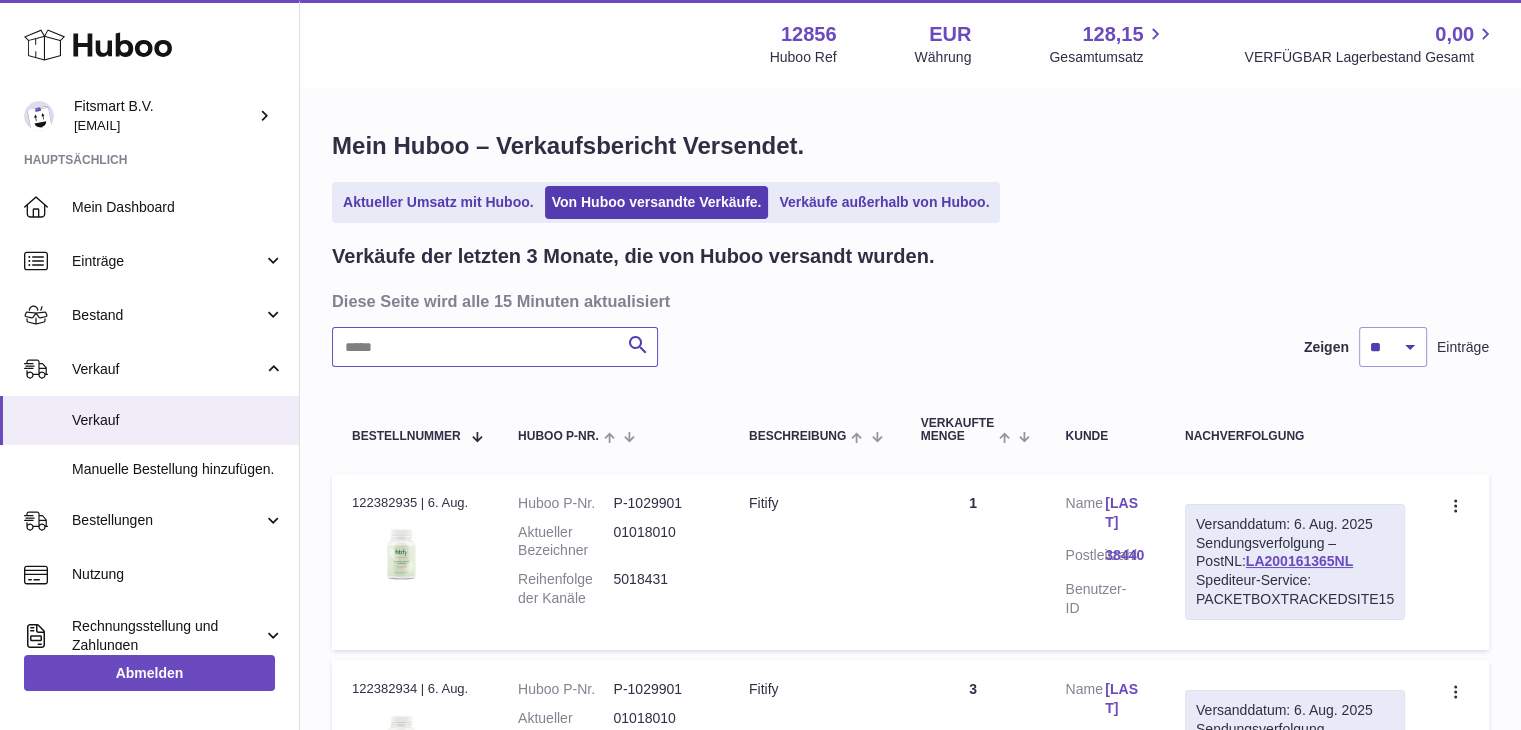 click at bounding box center (495, 347) 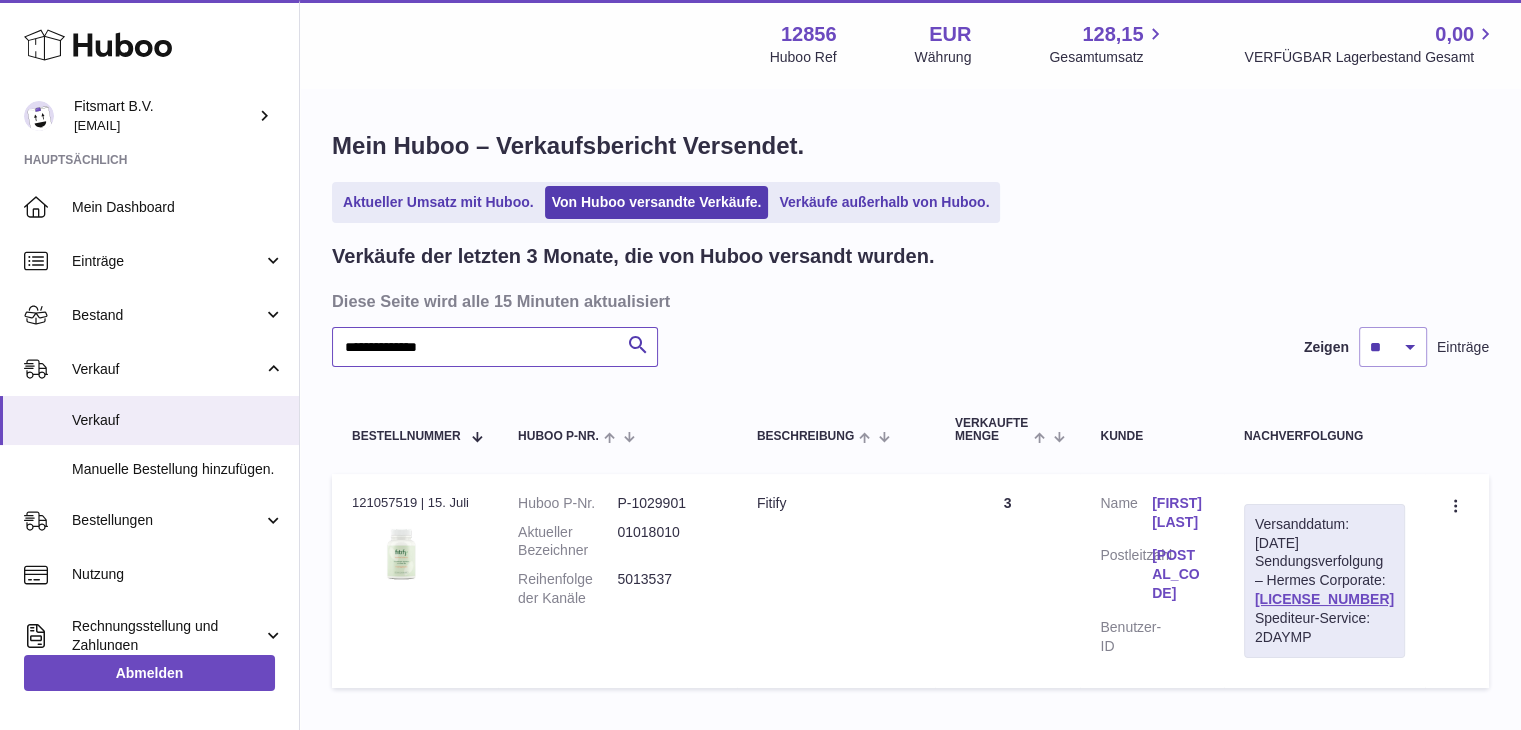 type on "**********" 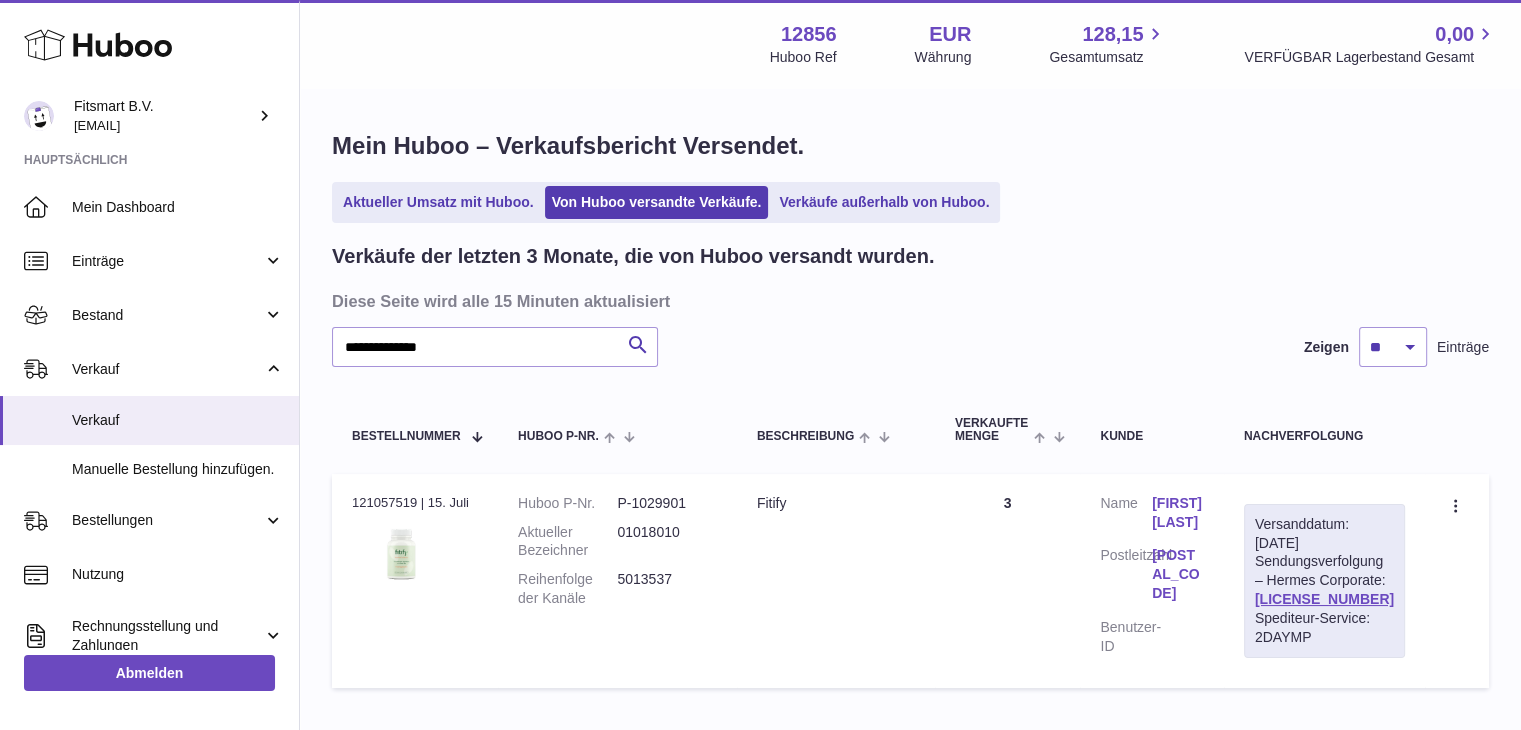 click on "5013537" at bounding box center (666, 589) 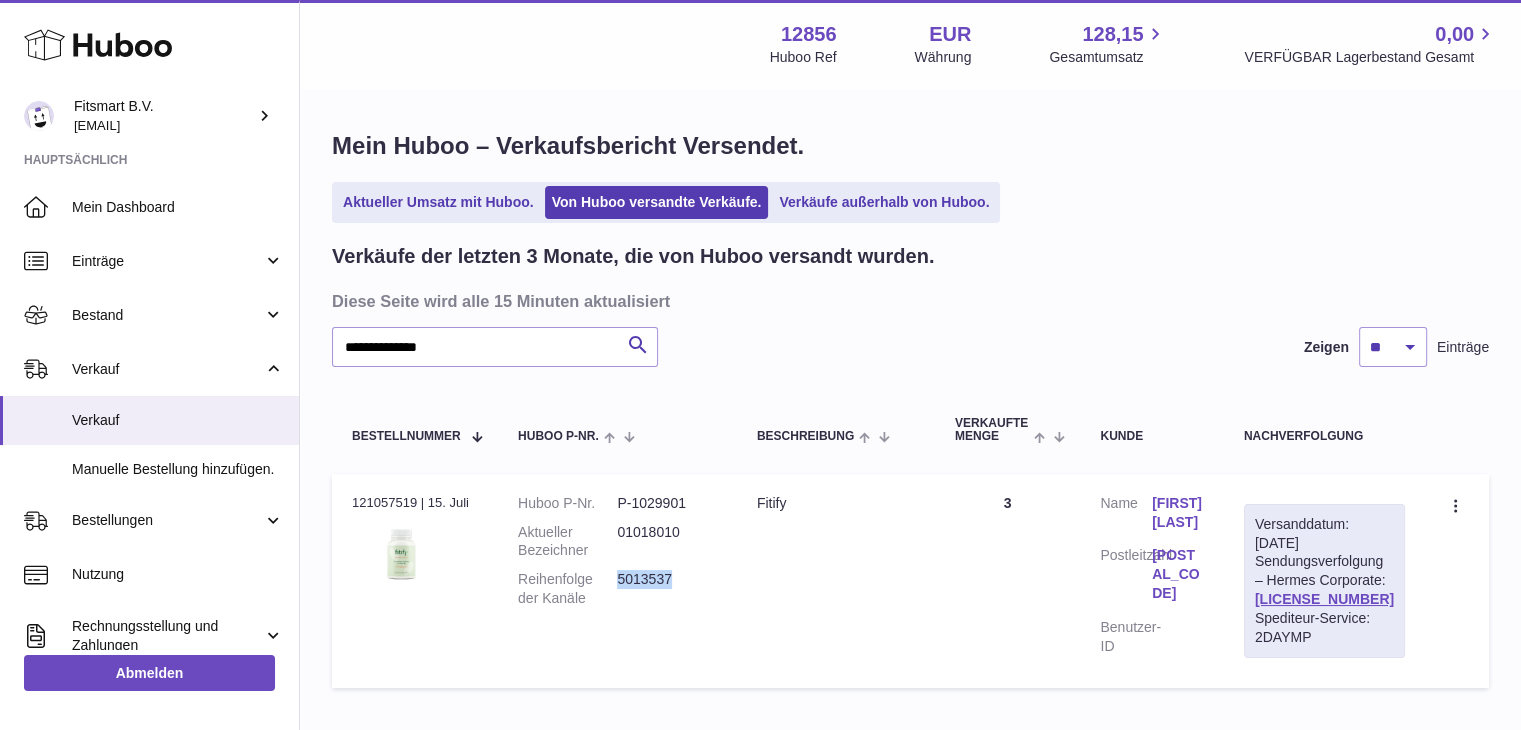 click on "5013537" at bounding box center (666, 589) 